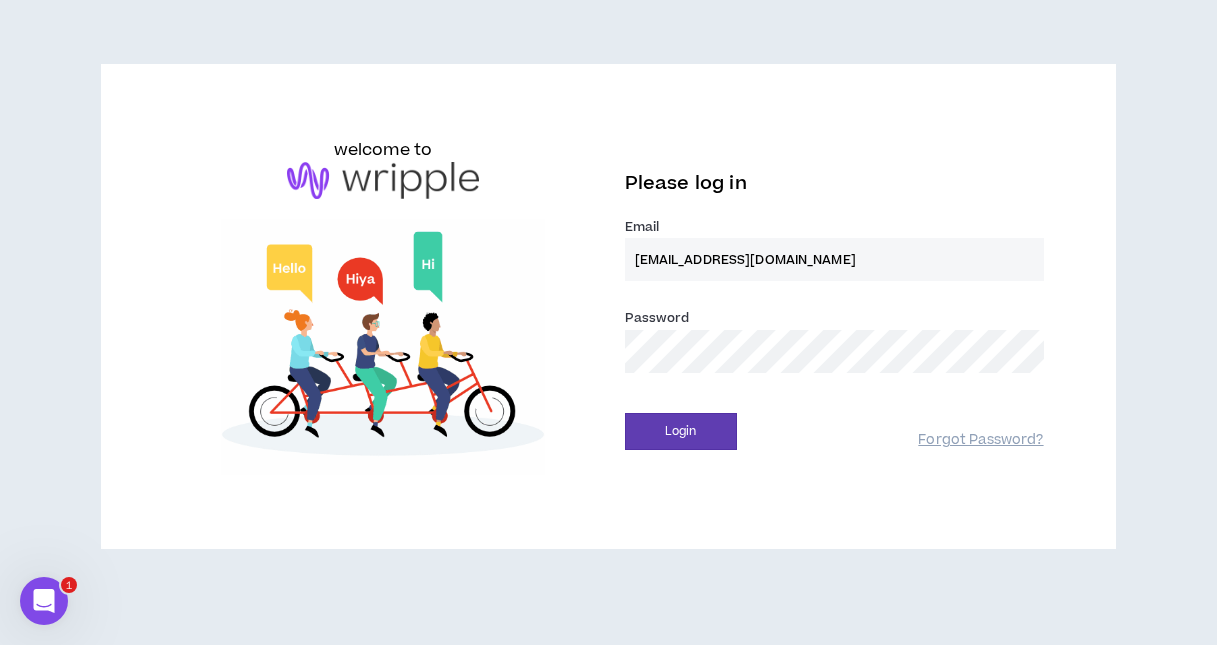 scroll, scrollTop: 0, scrollLeft: 0, axis: both 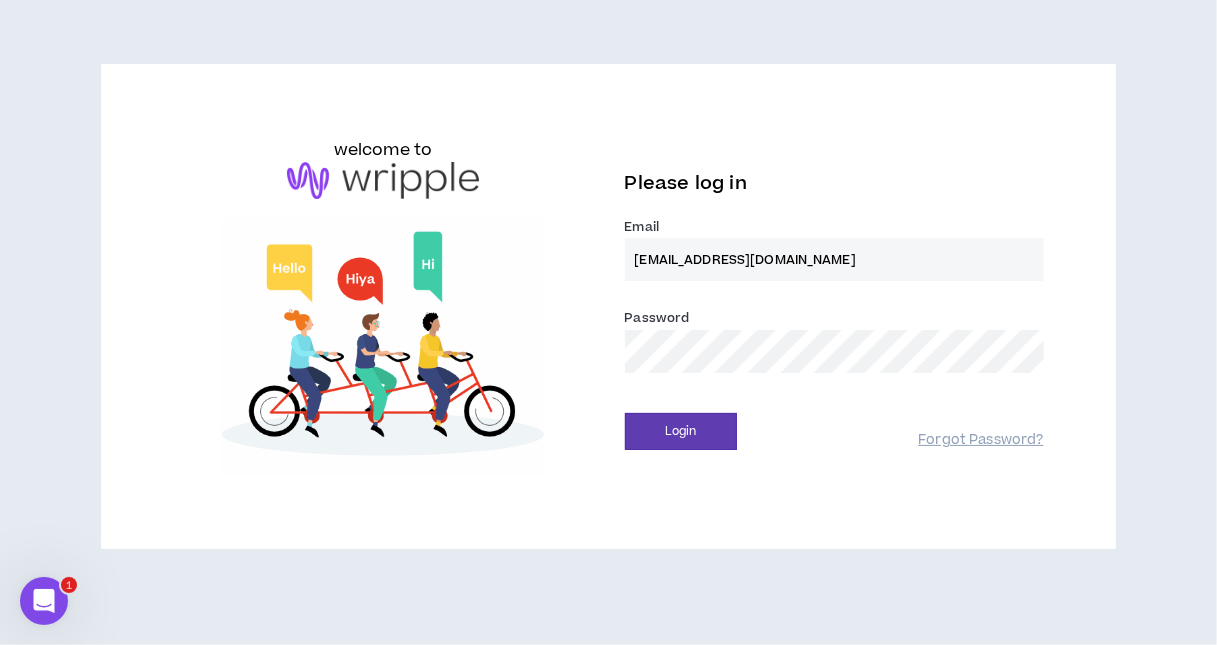 click on "Login" at bounding box center (772, 431) 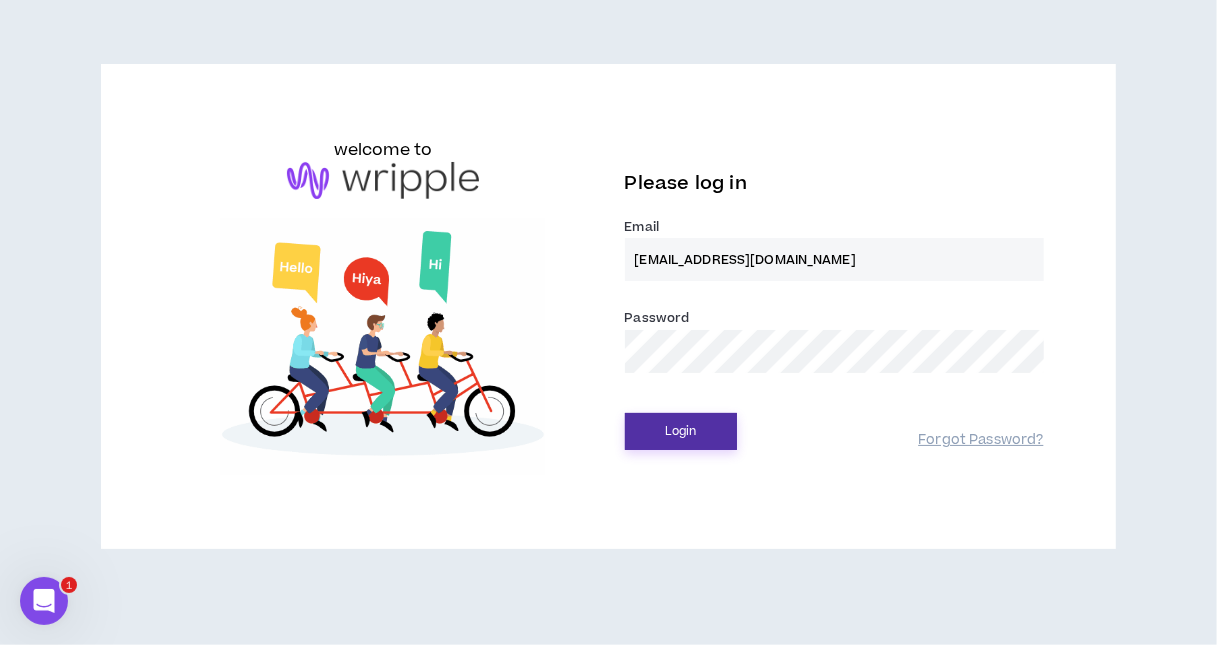 click on "Login" at bounding box center [681, 431] 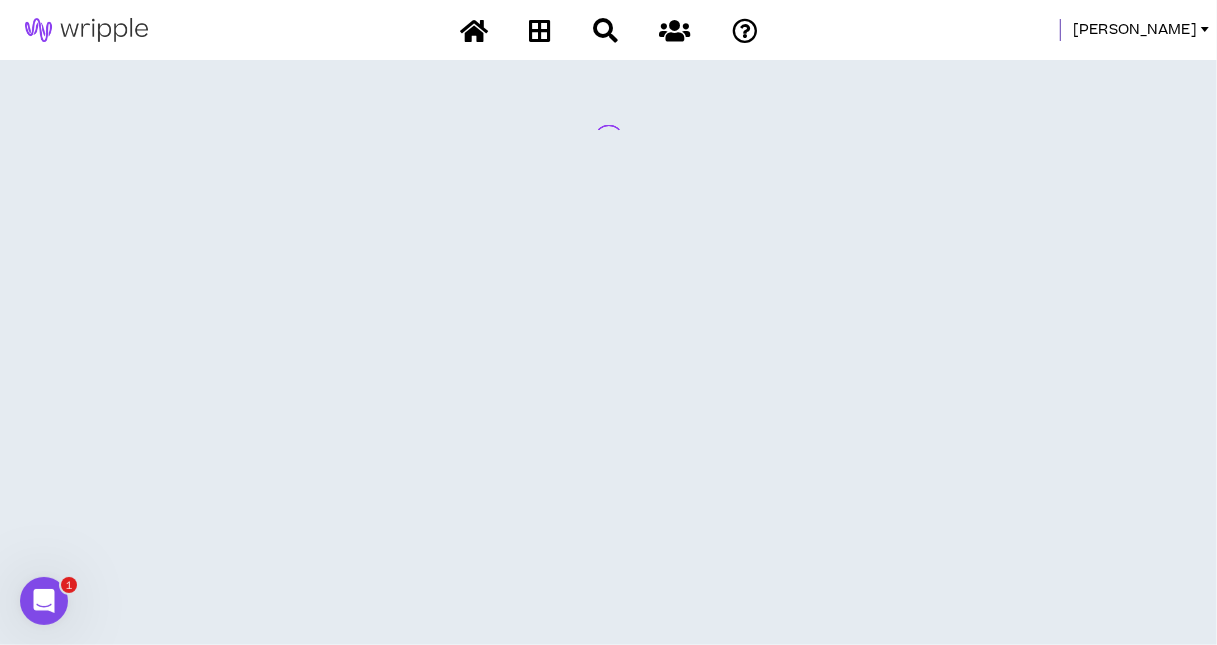 click on "Lauren-Bridget" at bounding box center (608, 322) 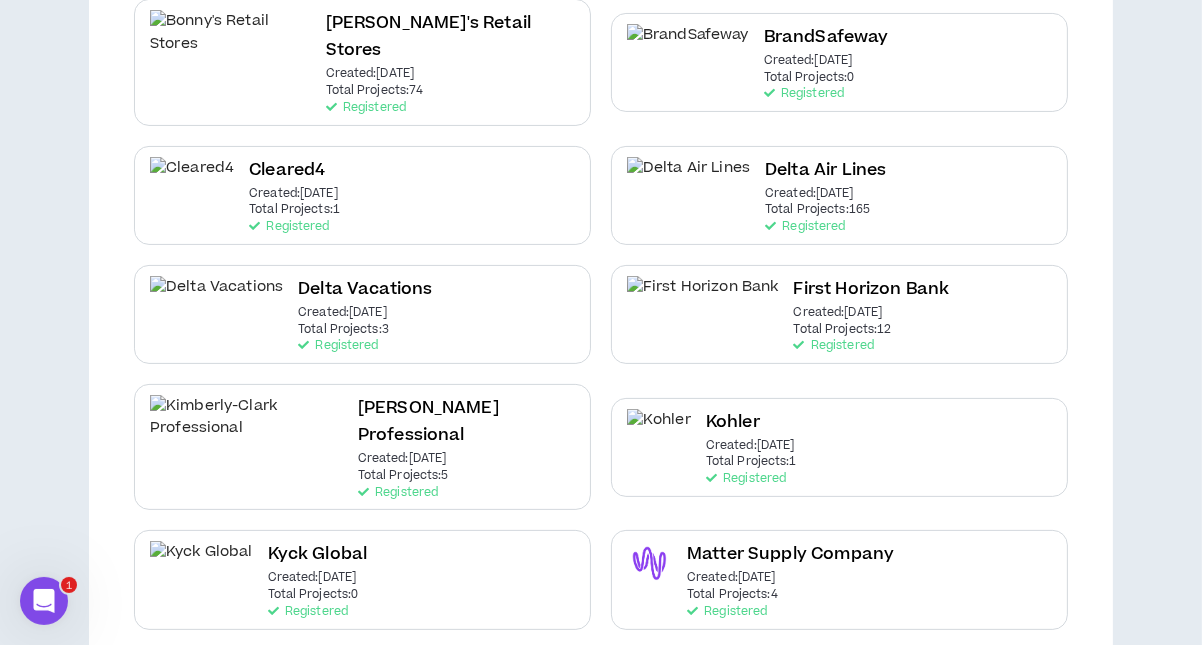 scroll, scrollTop: 150, scrollLeft: 0, axis: vertical 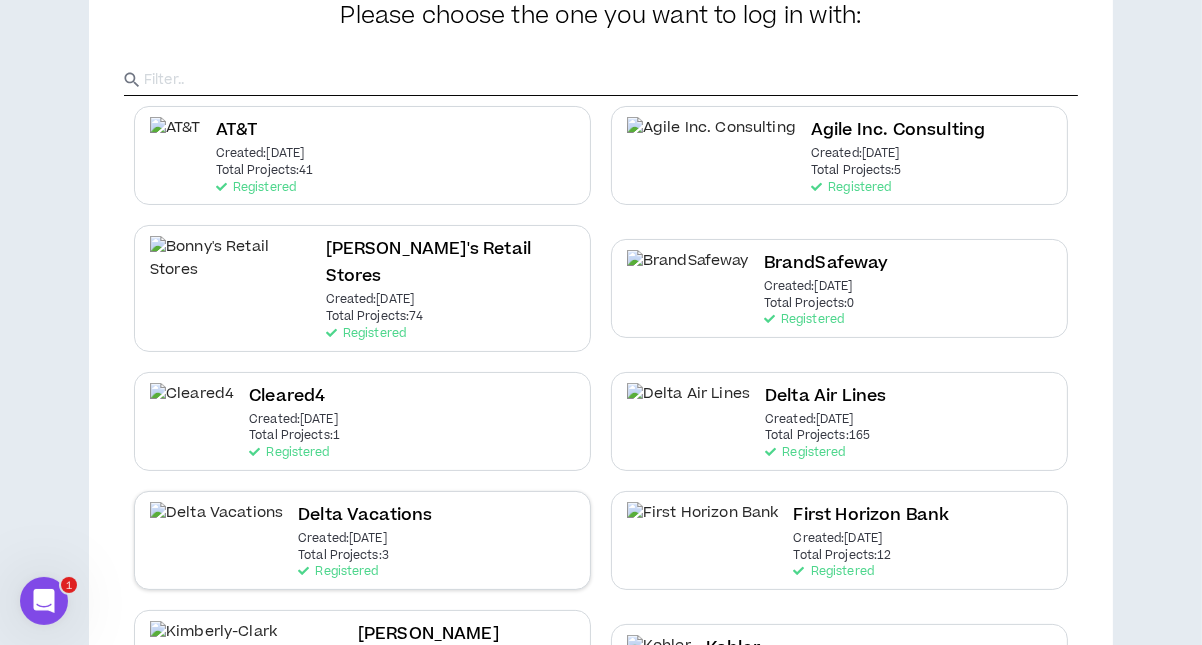 click on "Created:  Dec 7 2020" at bounding box center (342, 539) 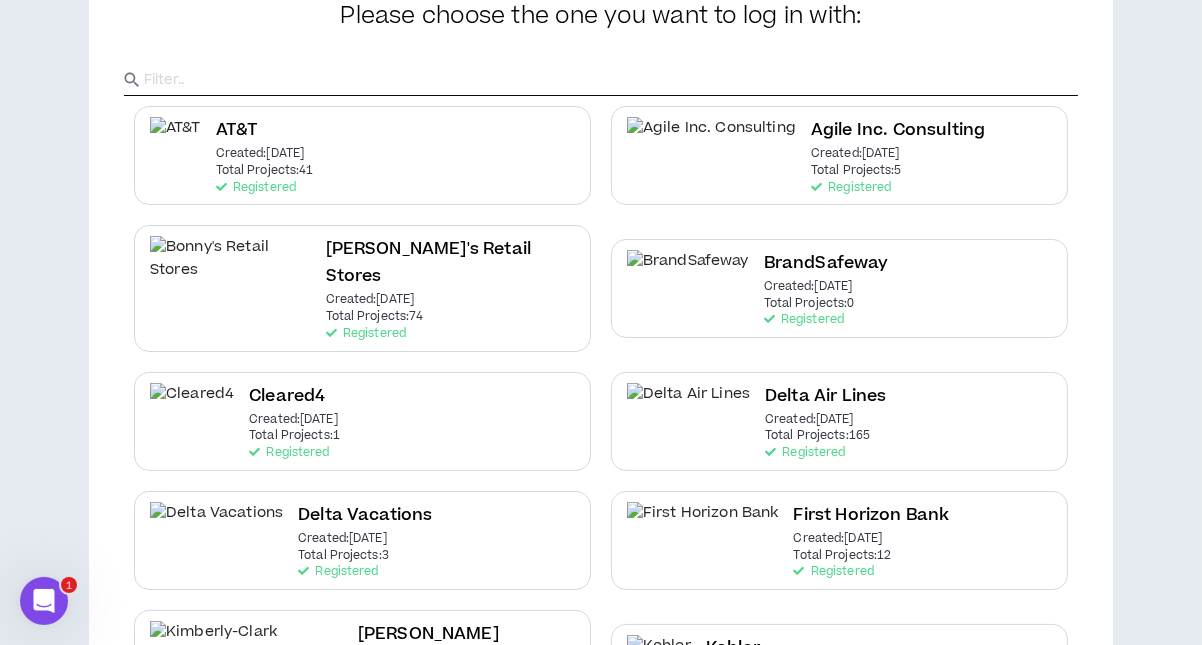 scroll, scrollTop: 0, scrollLeft: 0, axis: both 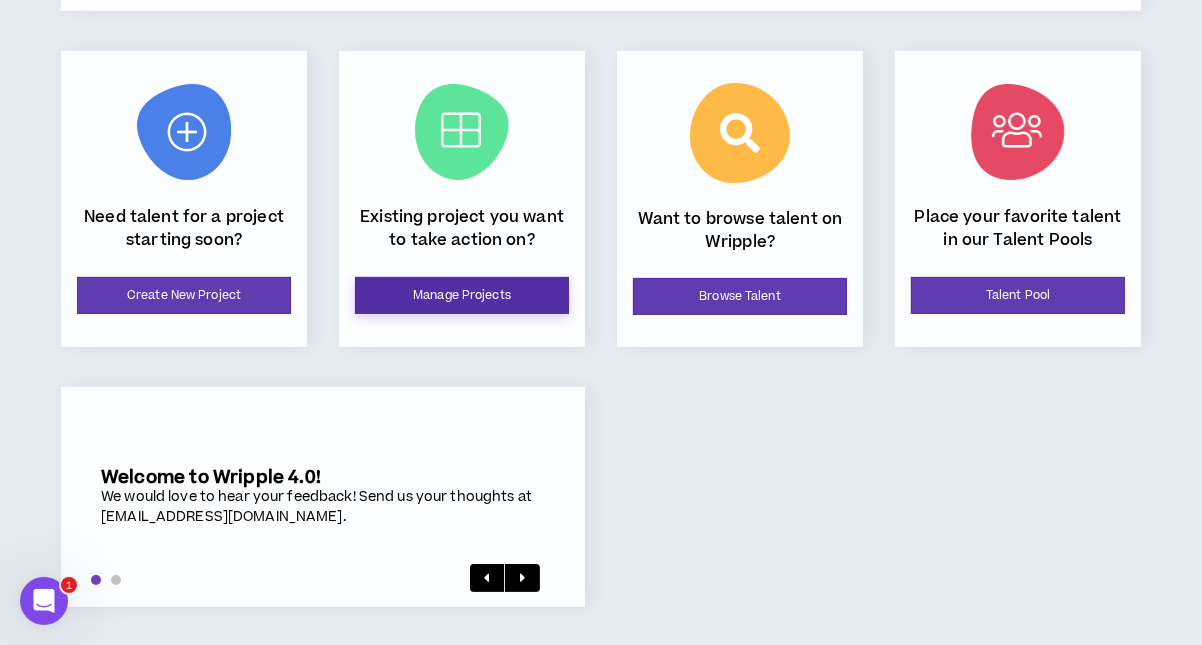 click on "Manage Projects" at bounding box center [462, 295] 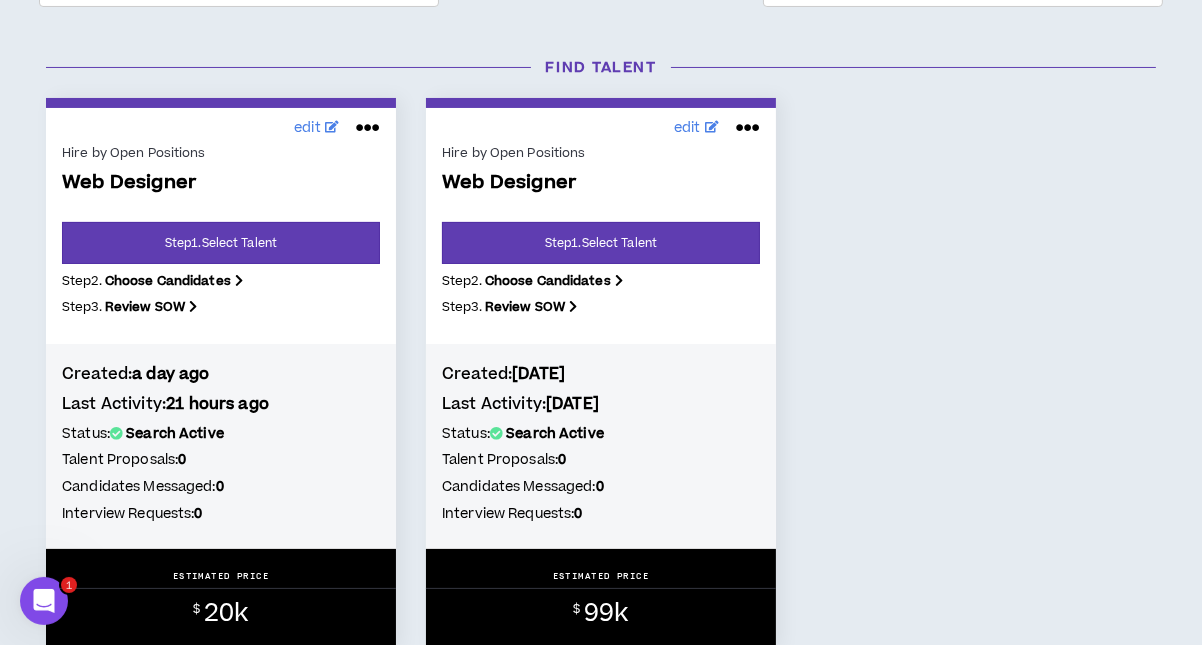 scroll, scrollTop: 299, scrollLeft: 0, axis: vertical 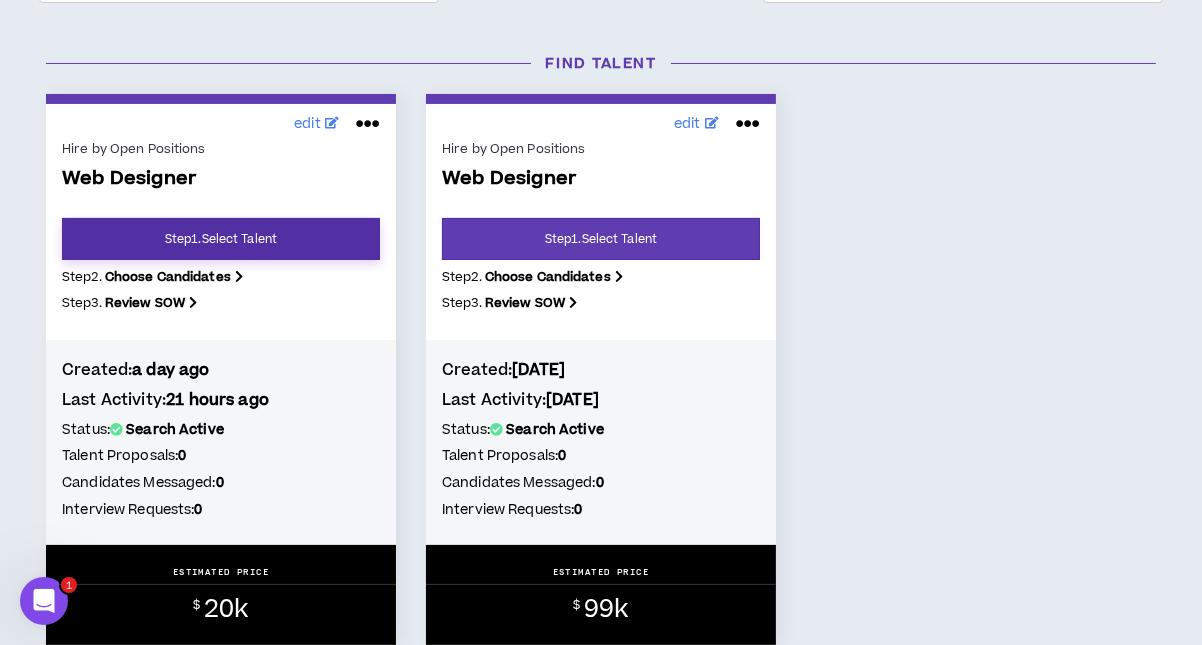click on "Step  1 .  Select Talent" at bounding box center (221, 239) 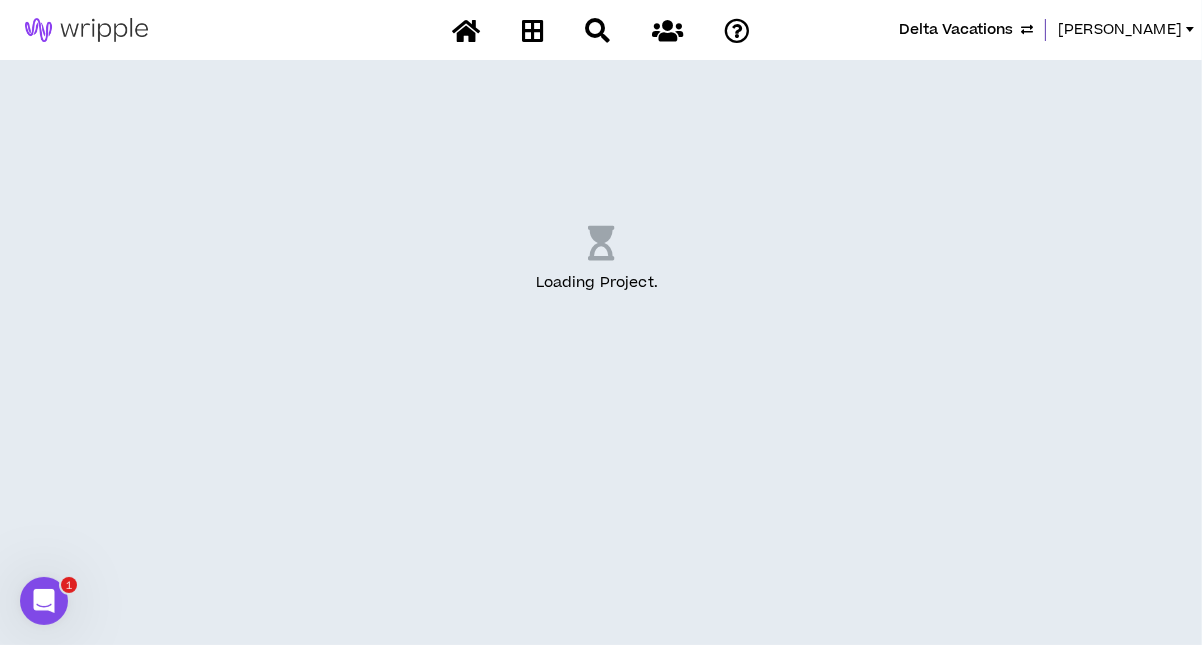 scroll, scrollTop: 0, scrollLeft: 0, axis: both 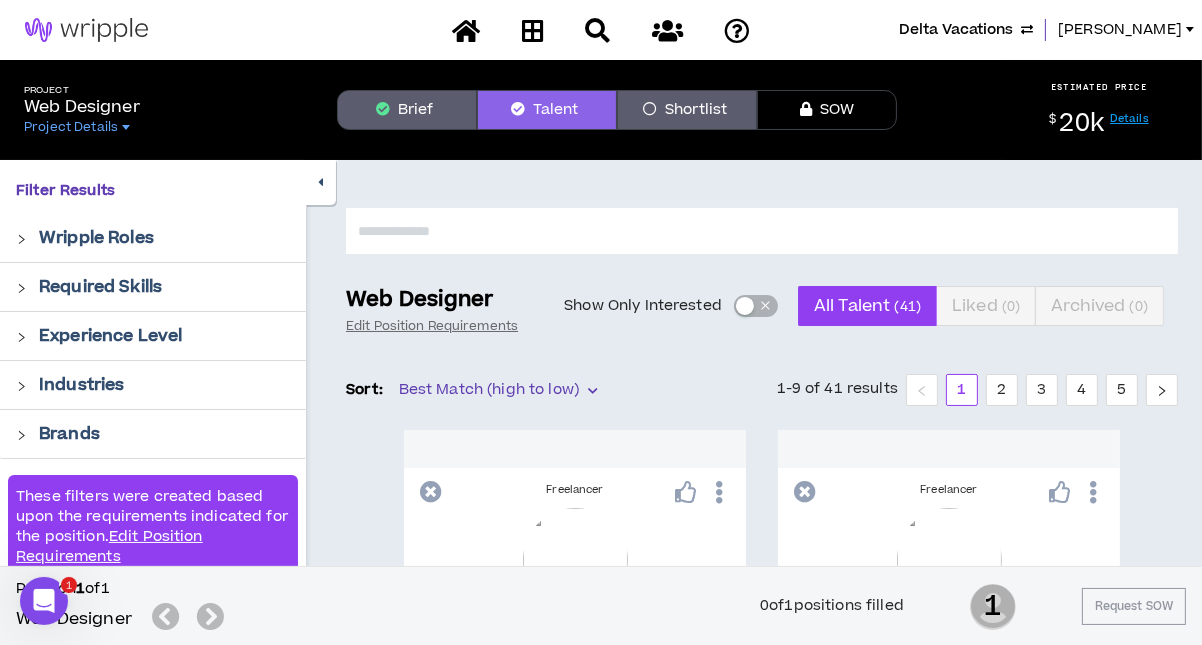 click on "Brief" at bounding box center (407, 110) 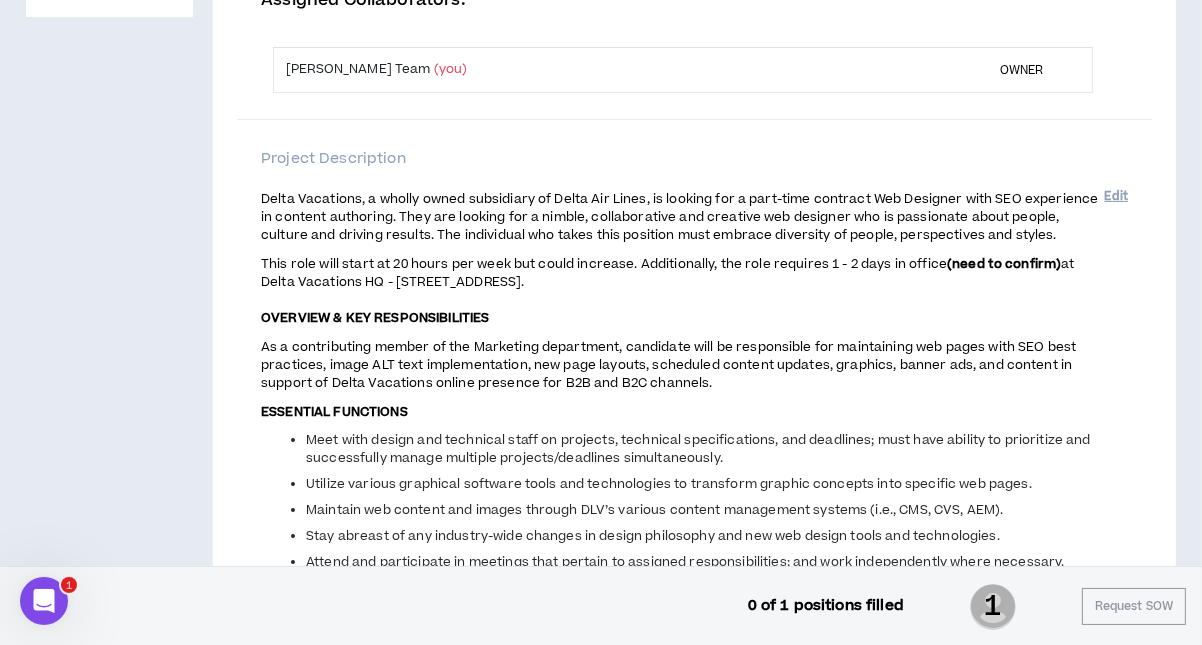 scroll, scrollTop: 400, scrollLeft: 0, axis: vertical 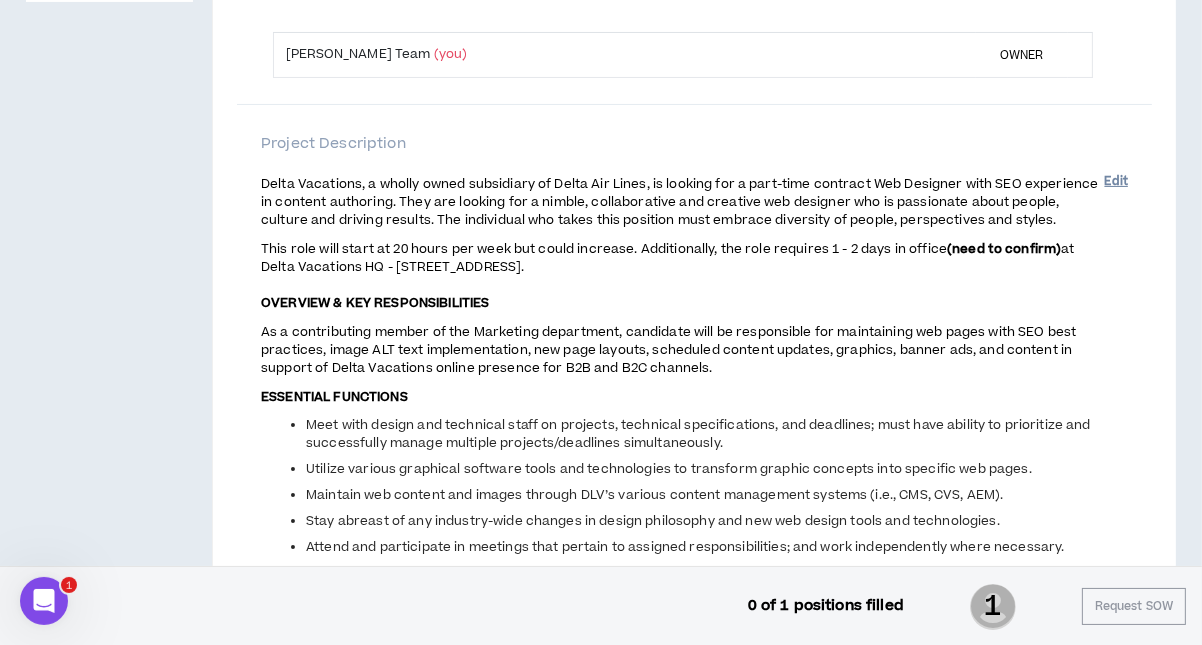 click on "Edit" at bounding box center (1116, 181) 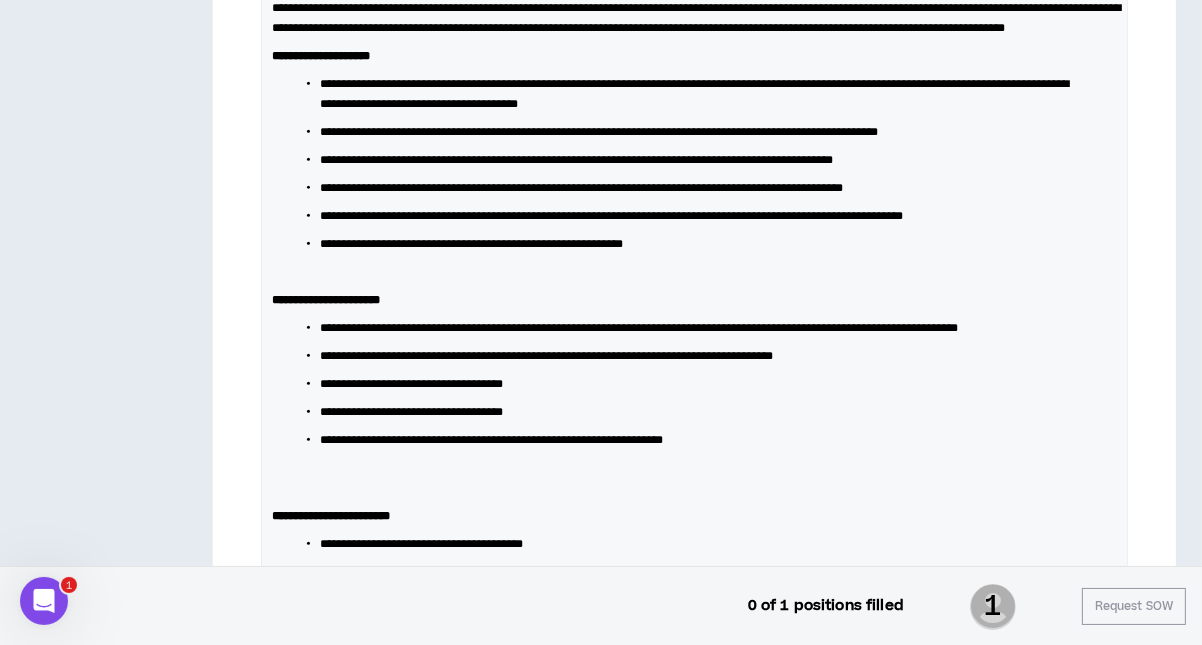 scroll, scrollTop: 594, scrollLeft: 0, axis: vertical 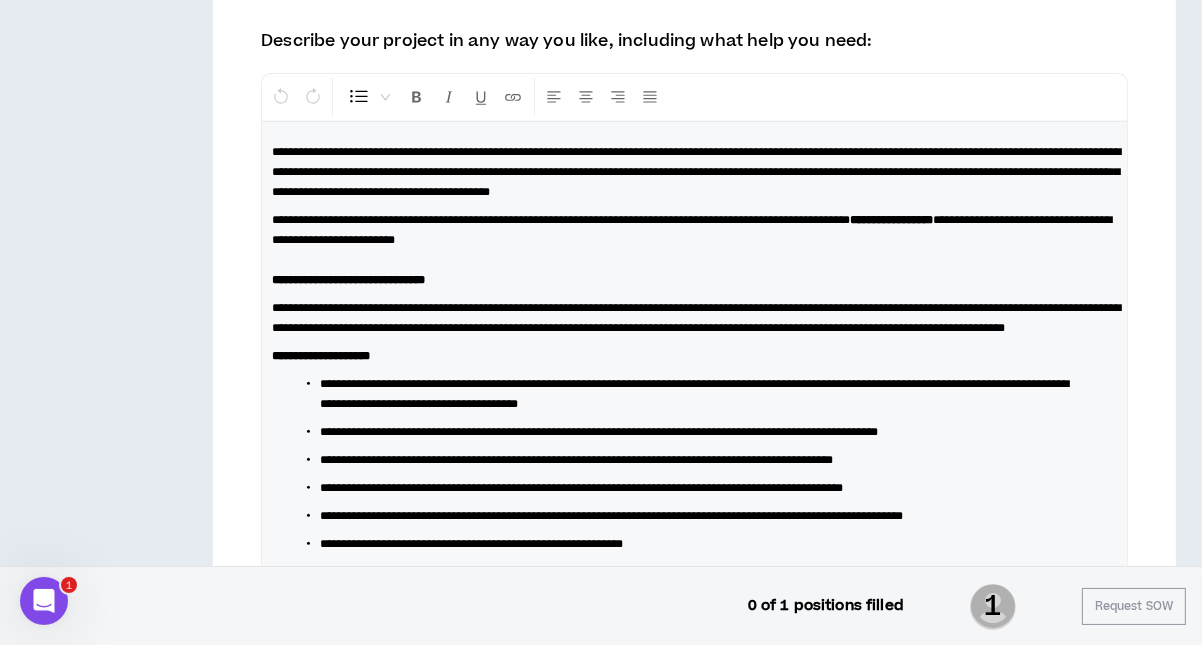 click on "**********" at bounding box center (692, 230) 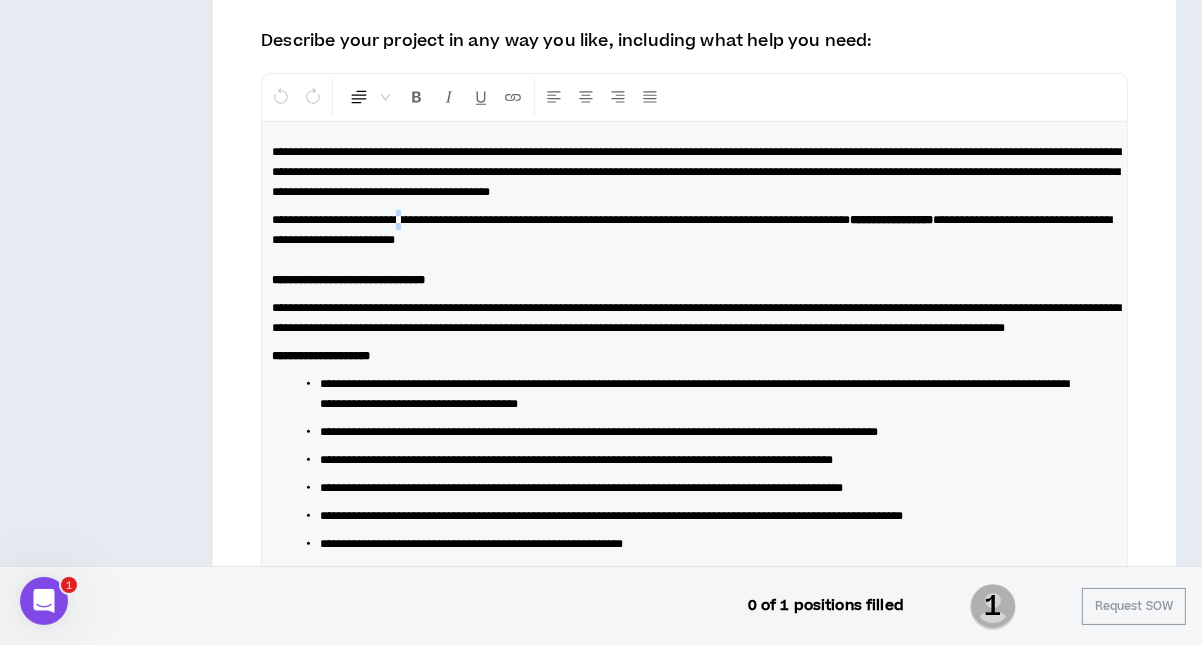 click on "**********" at bounding box center (561, 220) 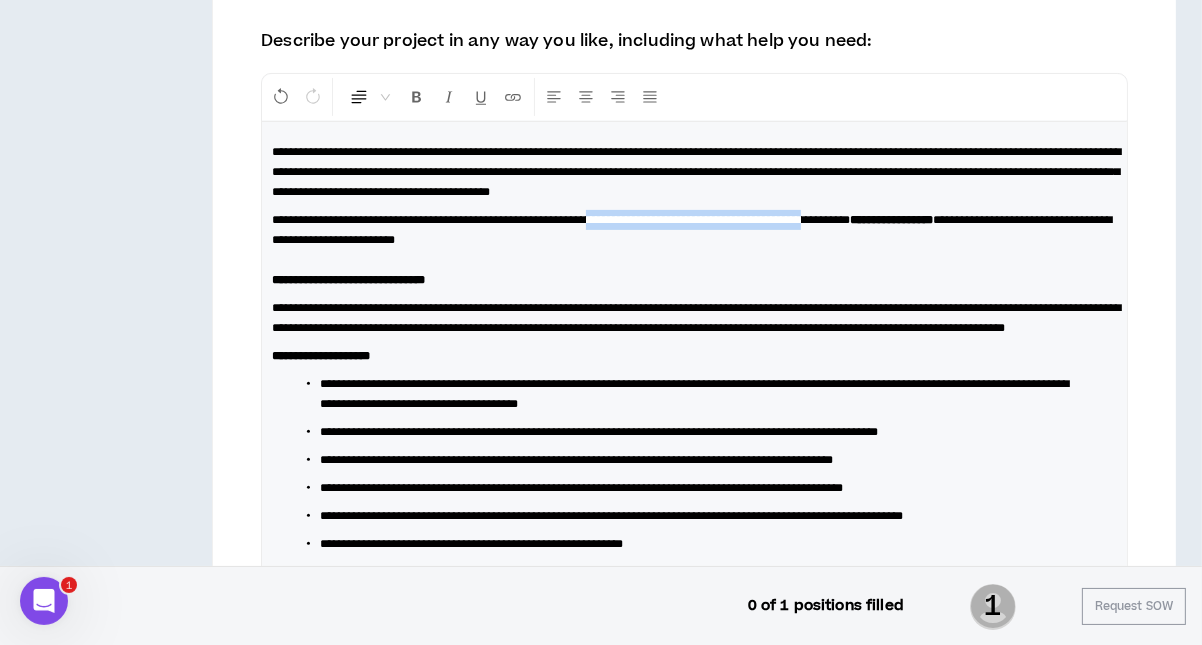 drag, startPoint x: 650, startPoint y: 213, endPoint x: 901, endPoint y: 212, distance: 251.002 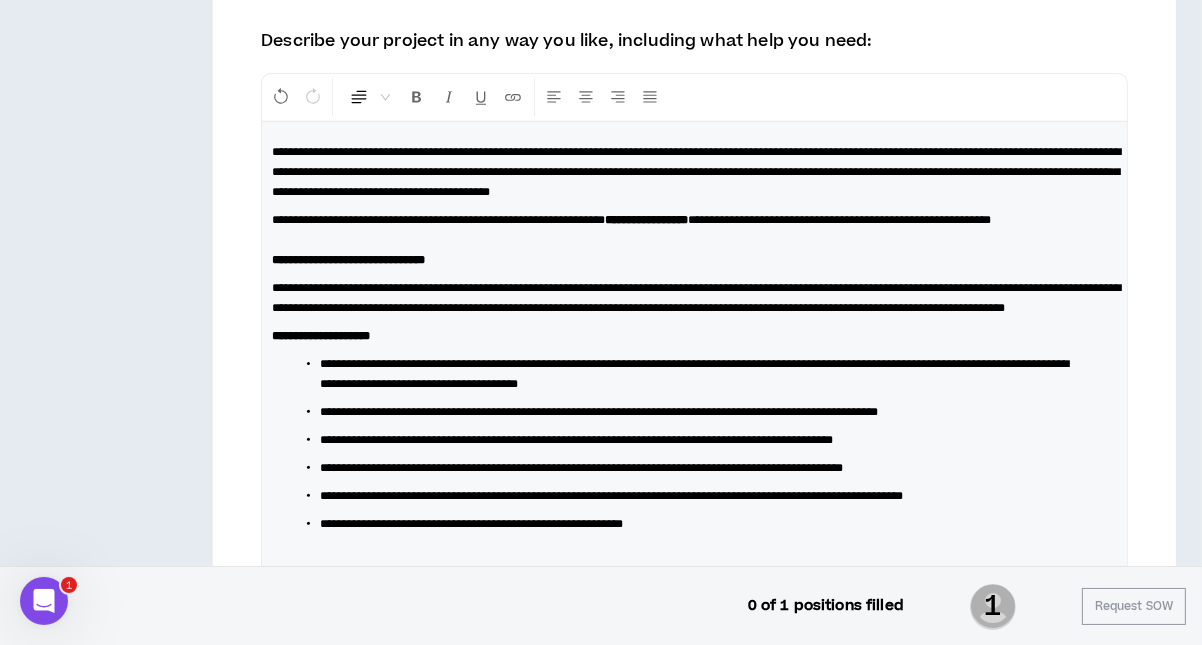 type 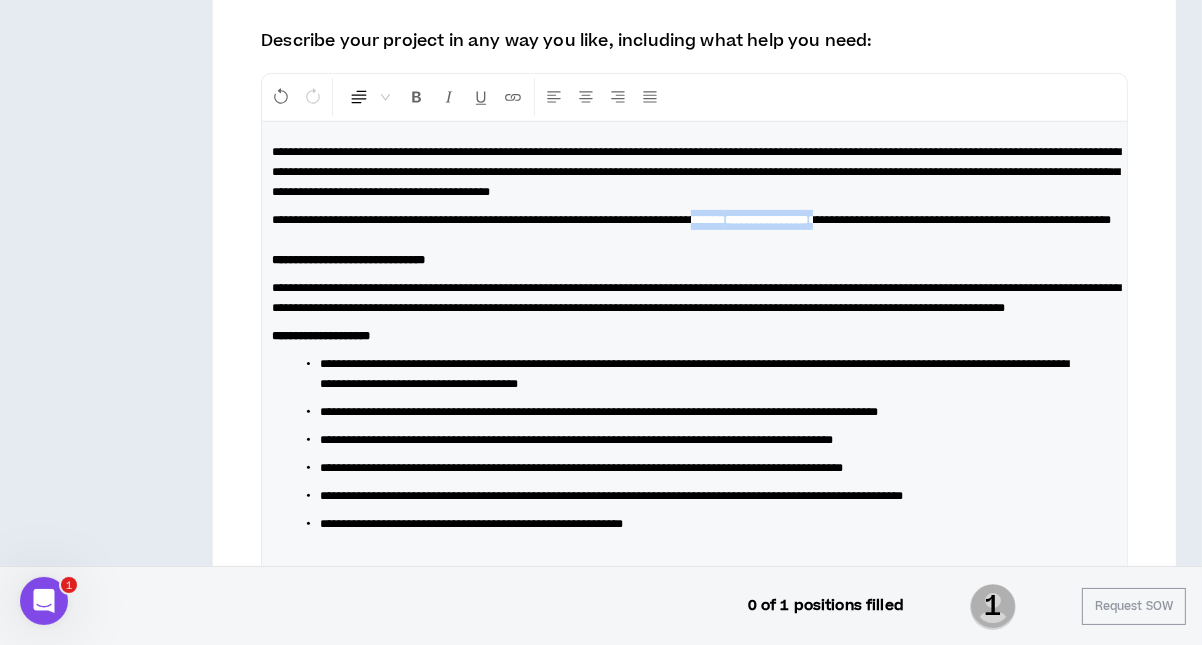 drag, startPoint x: 777, startPoint y: 217, endPoint x: 933, endPoint y: 213, distance: 156.05127 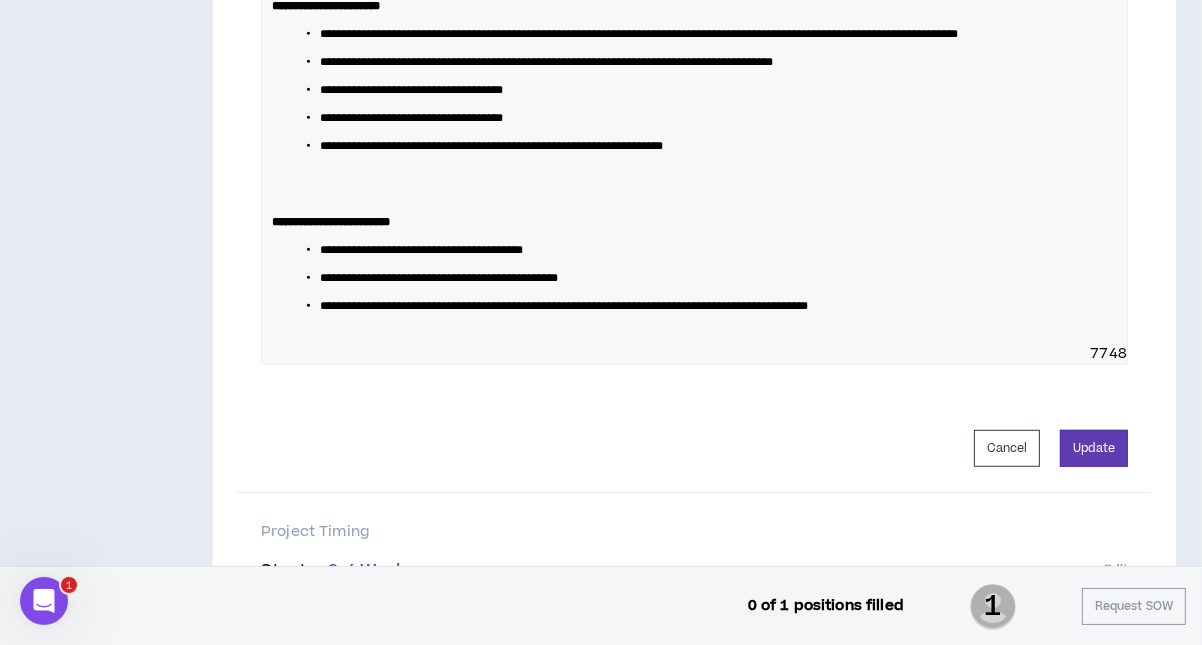 scroll, scrollTop: 1194, scrollLeft: 0, axis: vertical 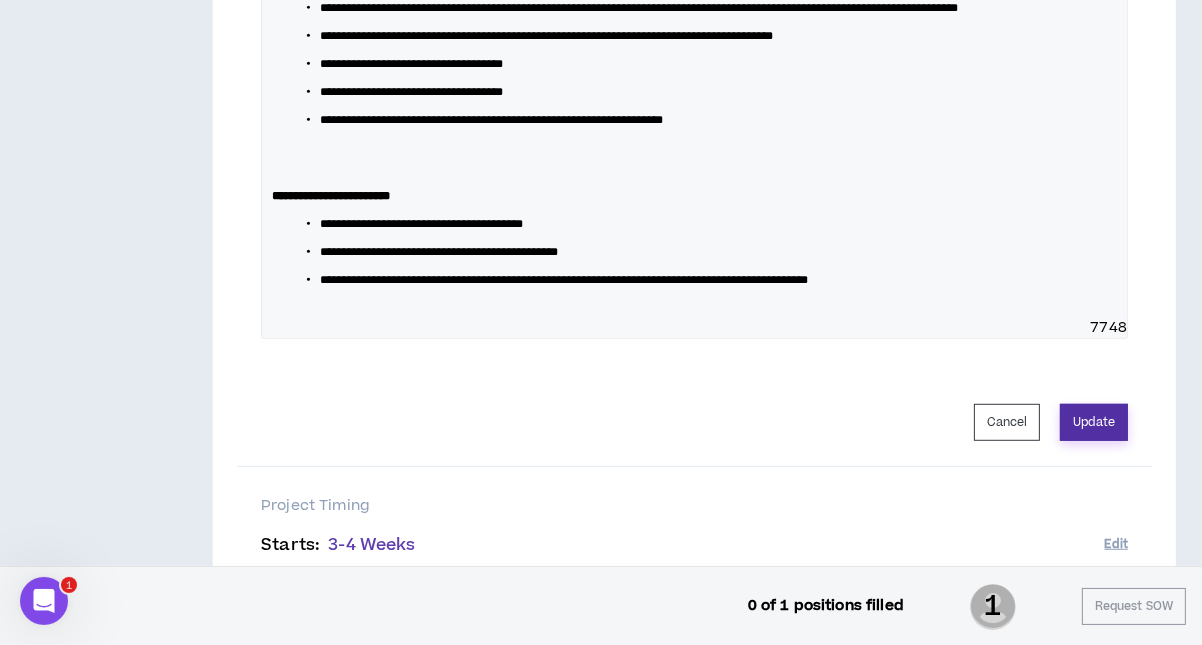 click on "Update" at bounding box center (1094, 422) 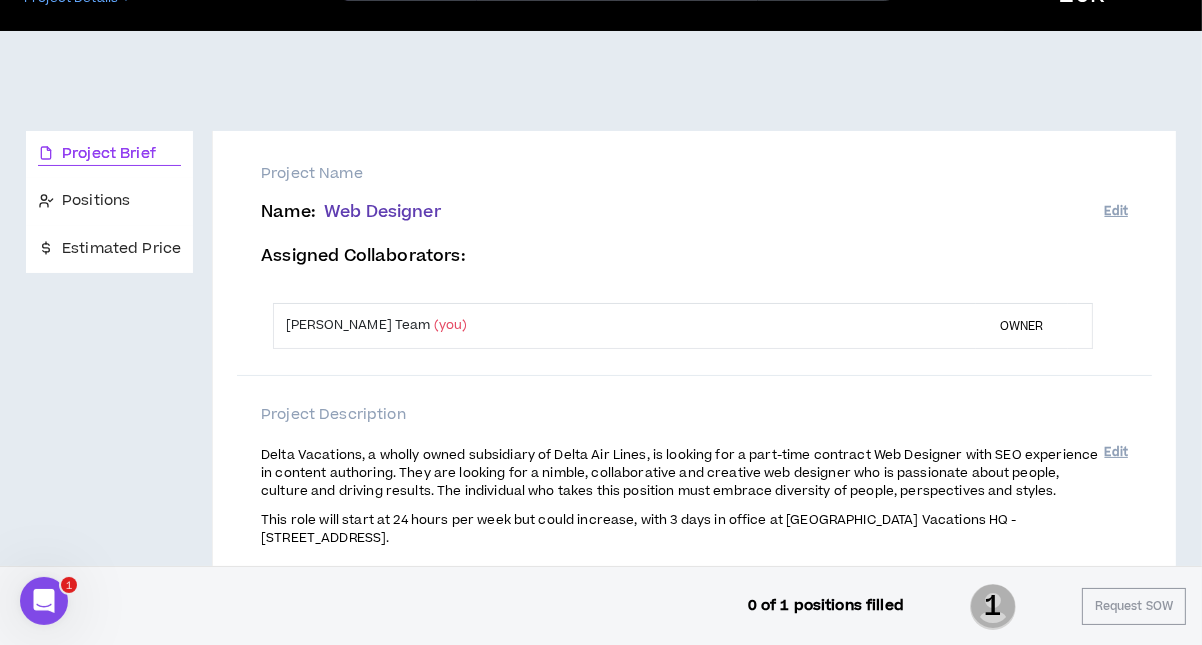scroll, scrollTop: 0, scrollLeft: 0, axis: both 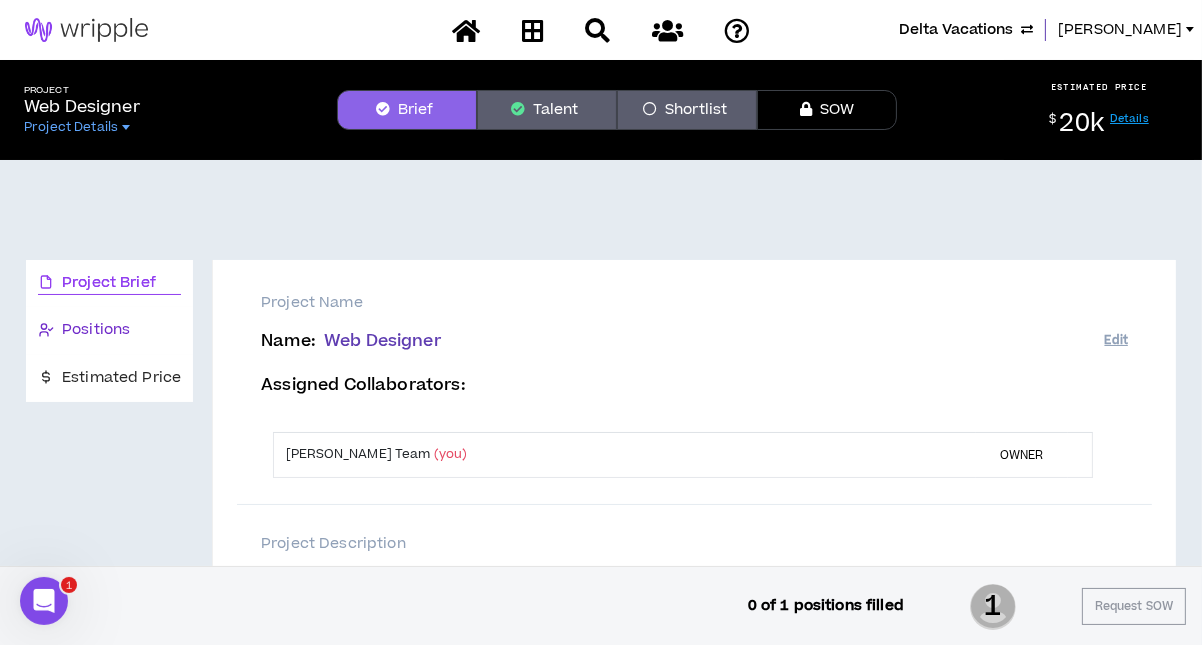 click on "Positions" at bounding box center (96, 330) 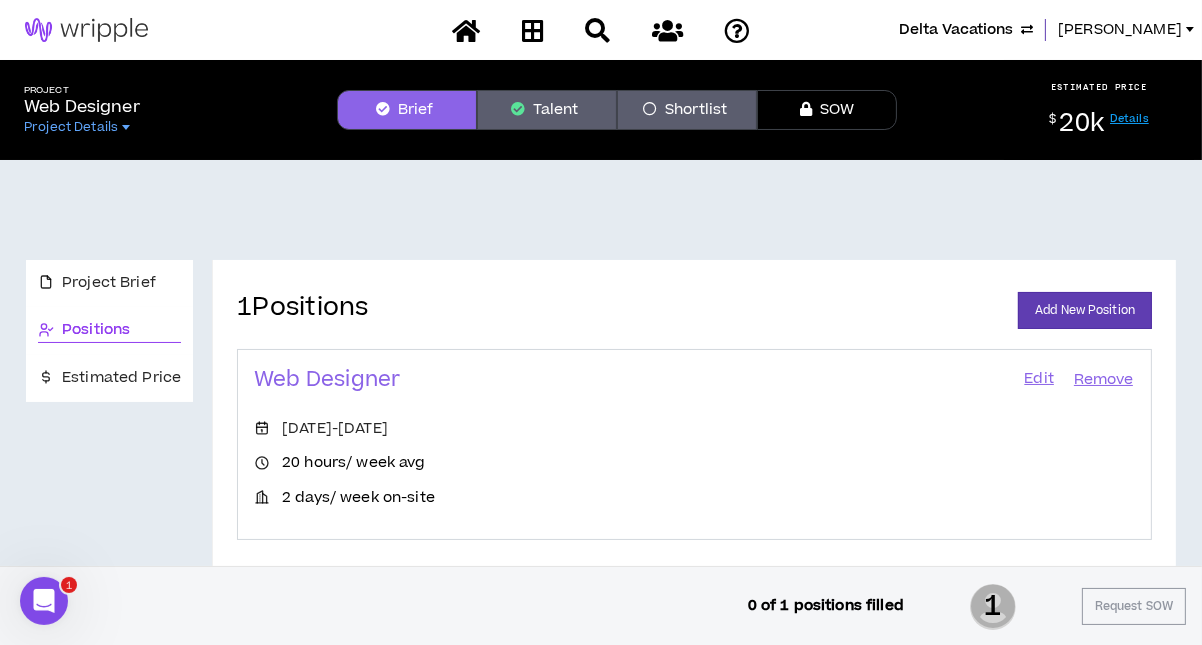 click on "Edit" at bounding box center (1039, 380) 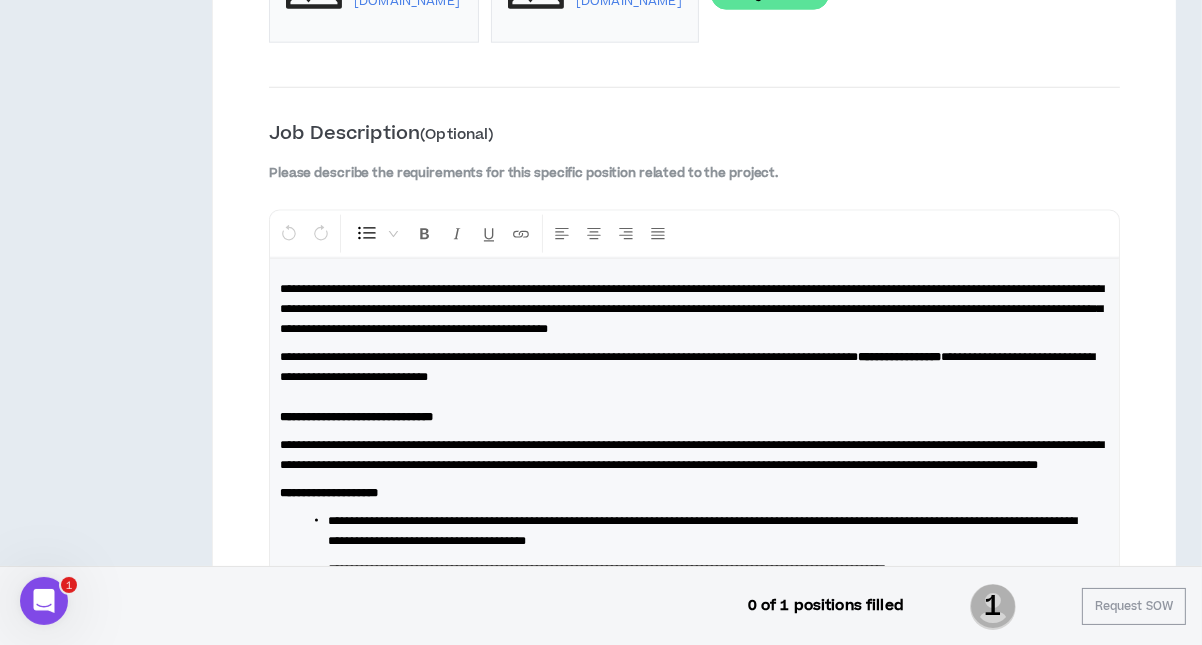 scroll, scrollTop: 2898, scrollLeft: 0, axis: vertical 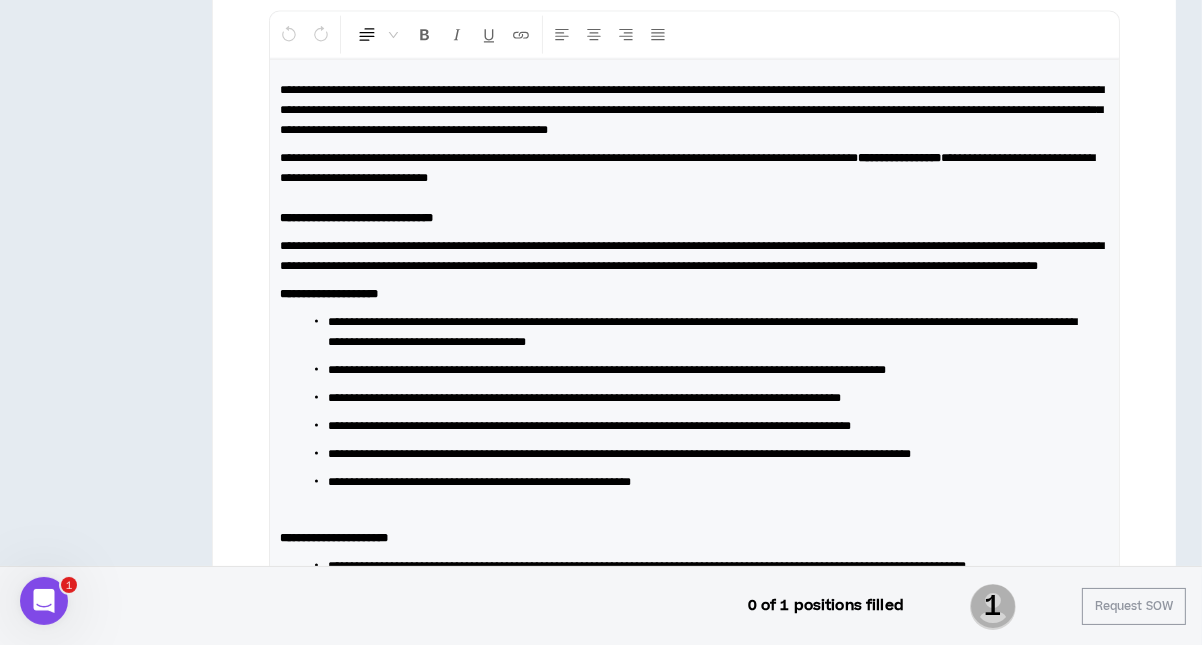 click on "**********" at bounding box center (569, 158) 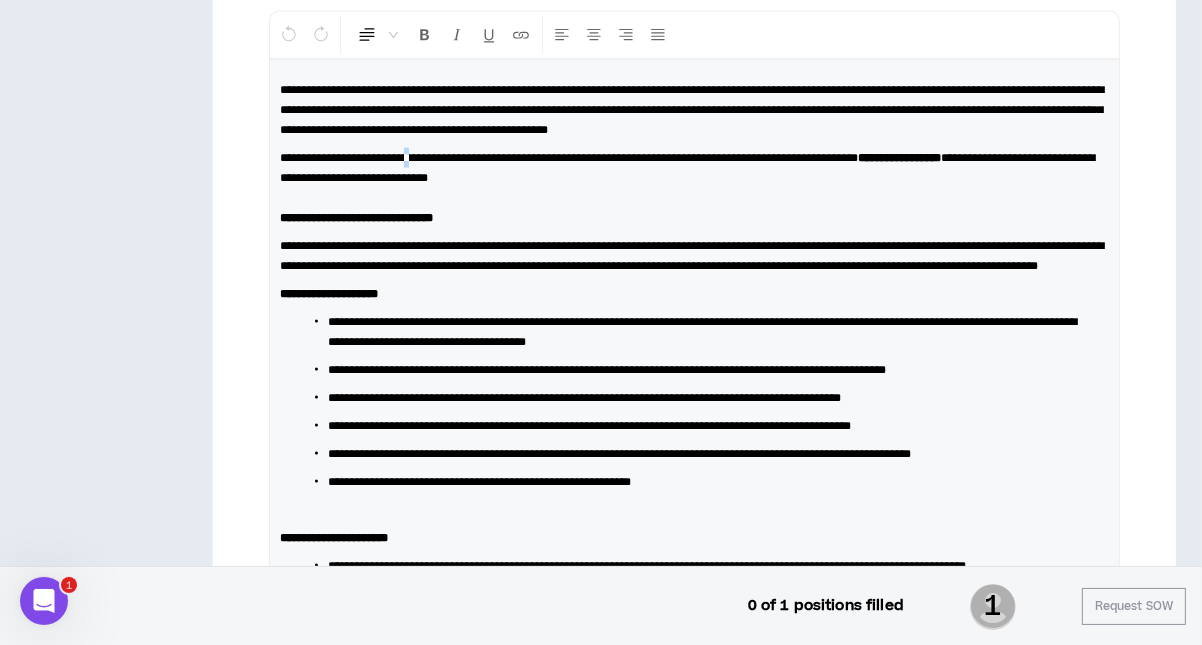 click on "**********" at bounding box center (569, 158) 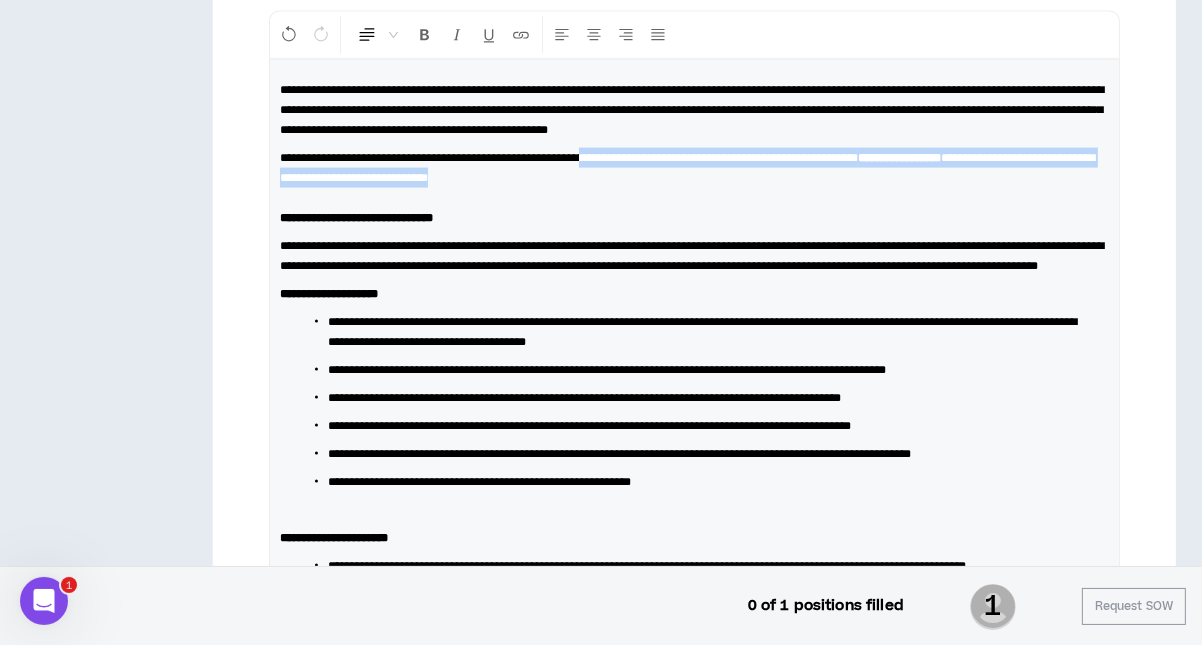 drag, startPoint x: 649, startPoint y: 294, endPoint x: 695, endPoint y: 312, distance: 49.396355 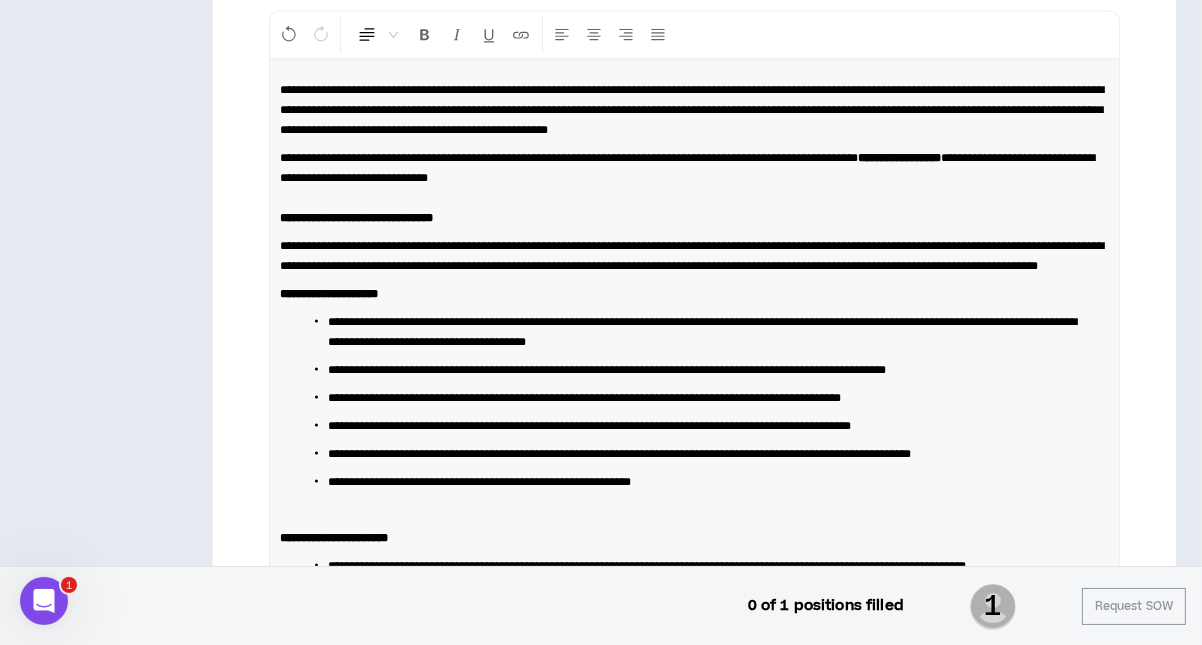 type 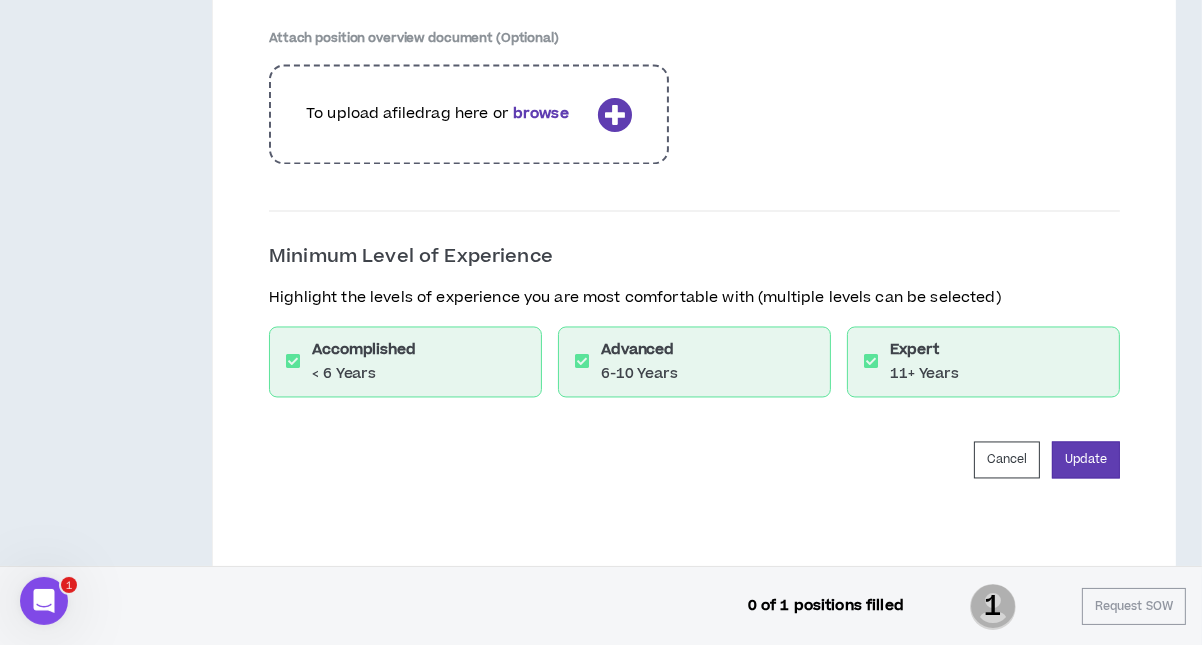 scroll, scrollTop: 4088, scrollLeft: 0, axis: vertical 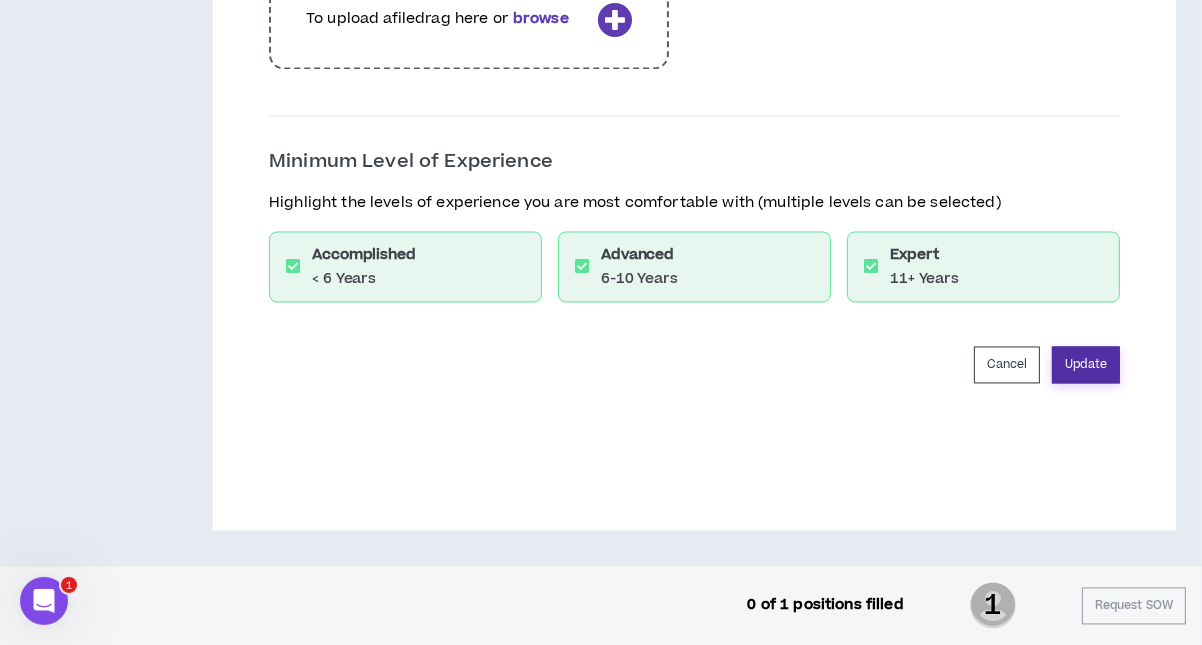 click on "Update" at bounding box center [1086, 364] 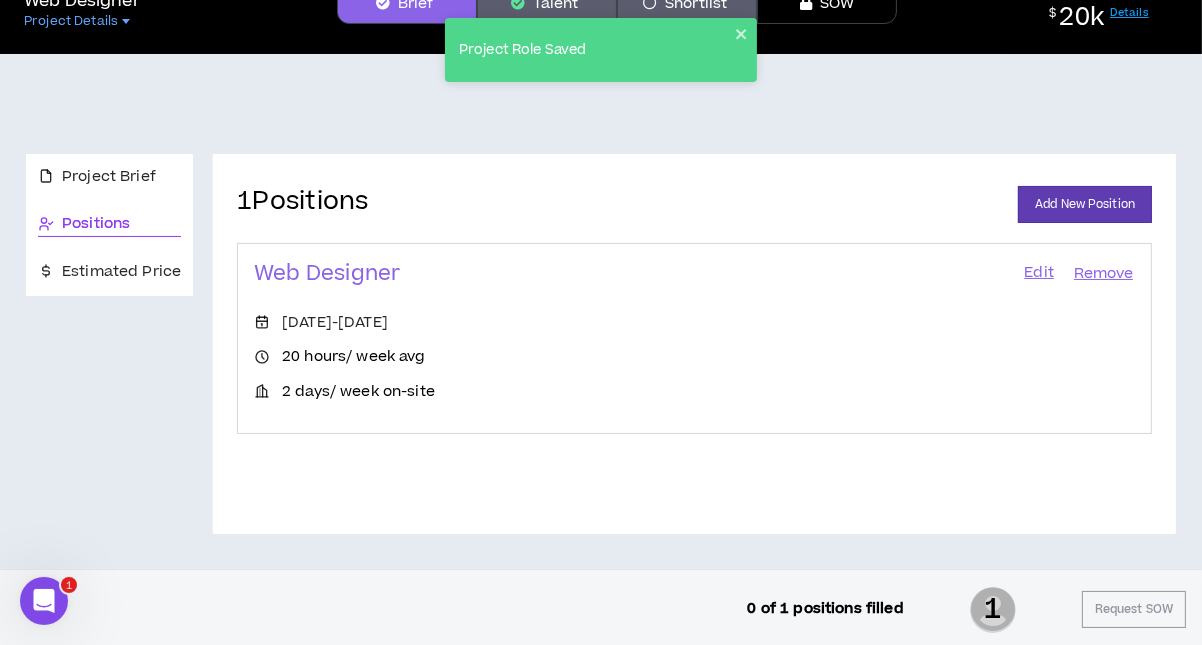 scroll, scrollTop: 107, scrollLeft: 0, axis: vertical 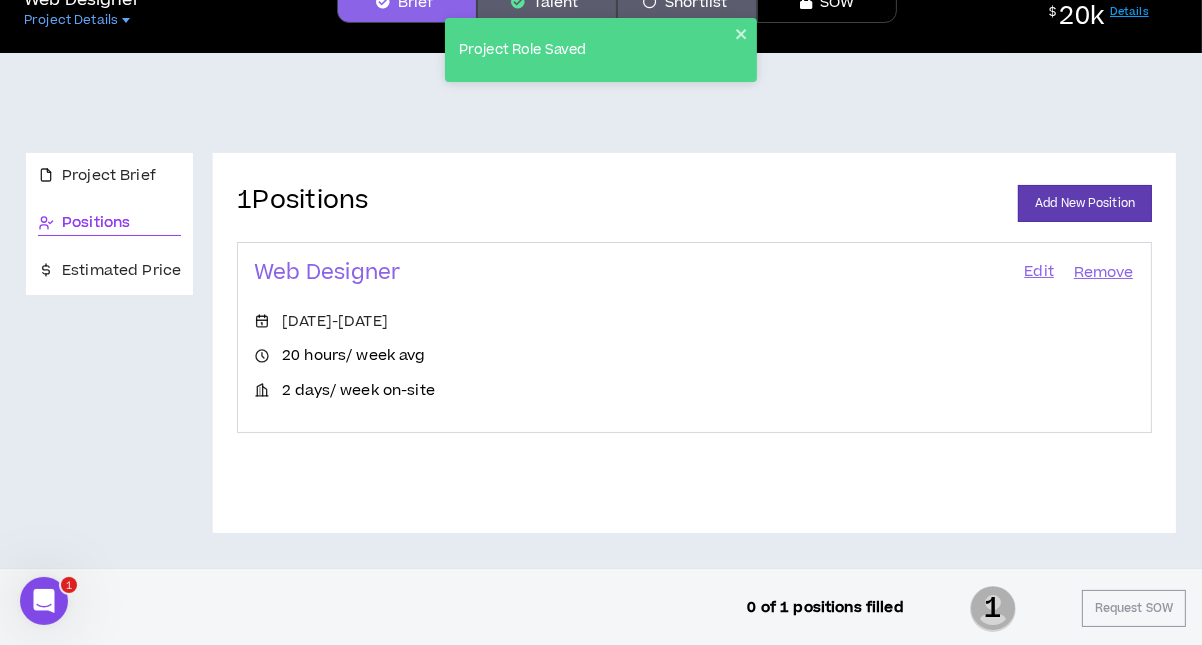 click on "Edit" at bounding box center [1039, 273] 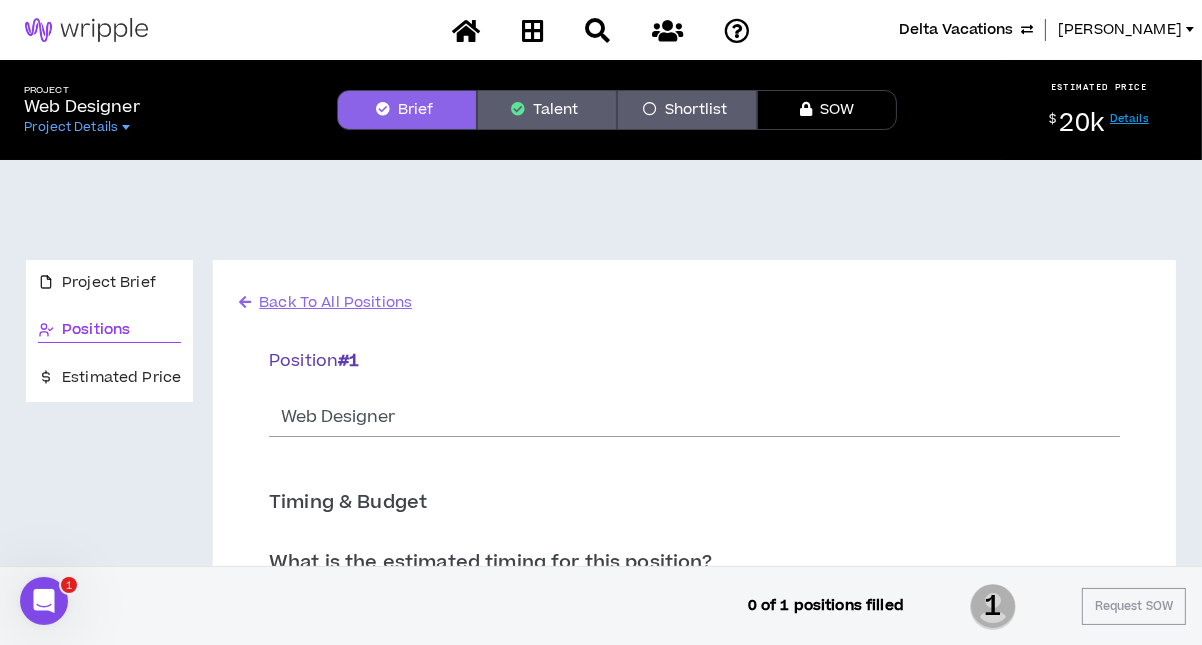 scroll, scrollTop: 499, scrollLeft: 0, axis: vertical 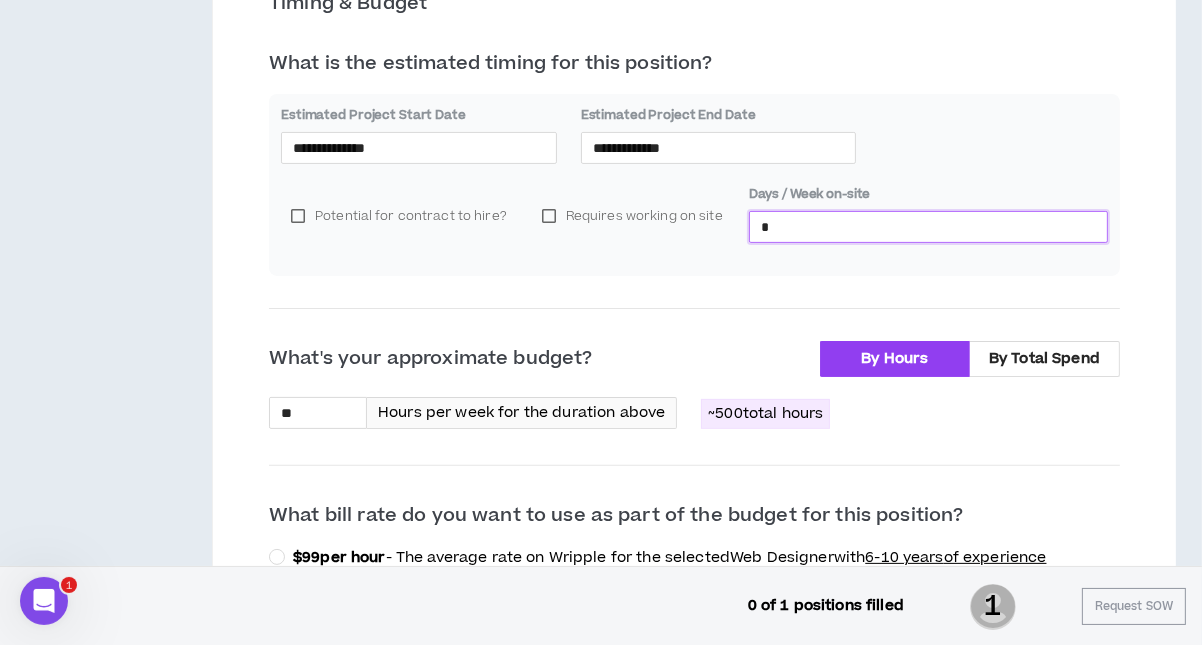click on "*" at bounding box center (928, 227) 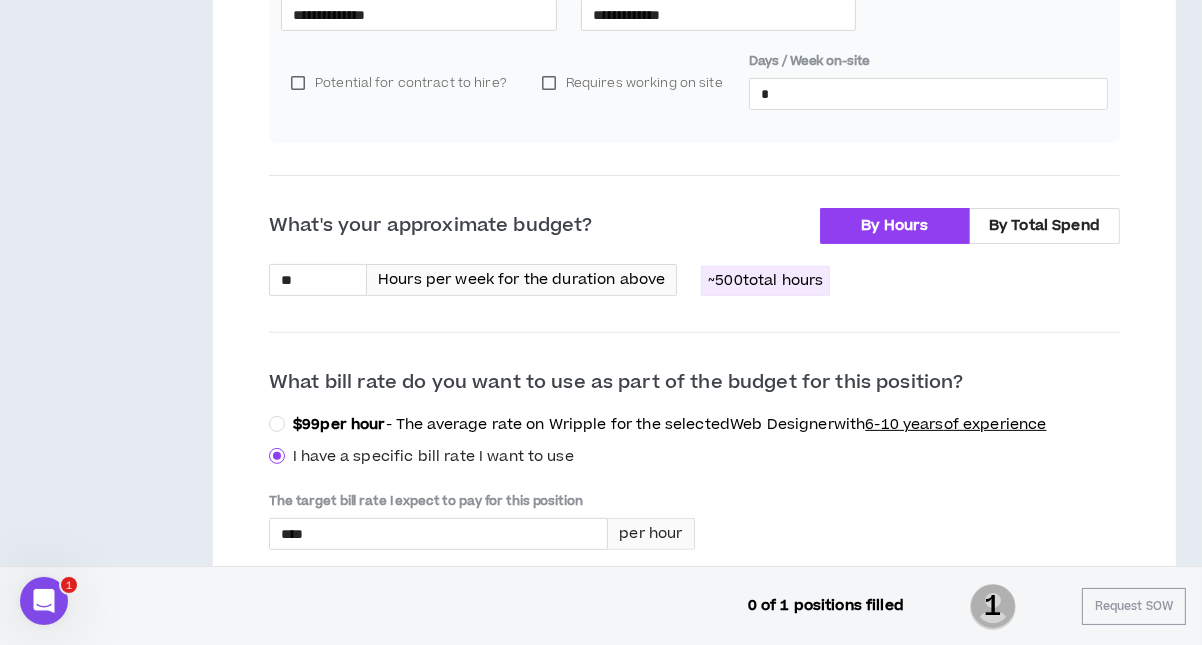 scroll, scrollTop: 699, scrollLeft: 0, axis: vertical 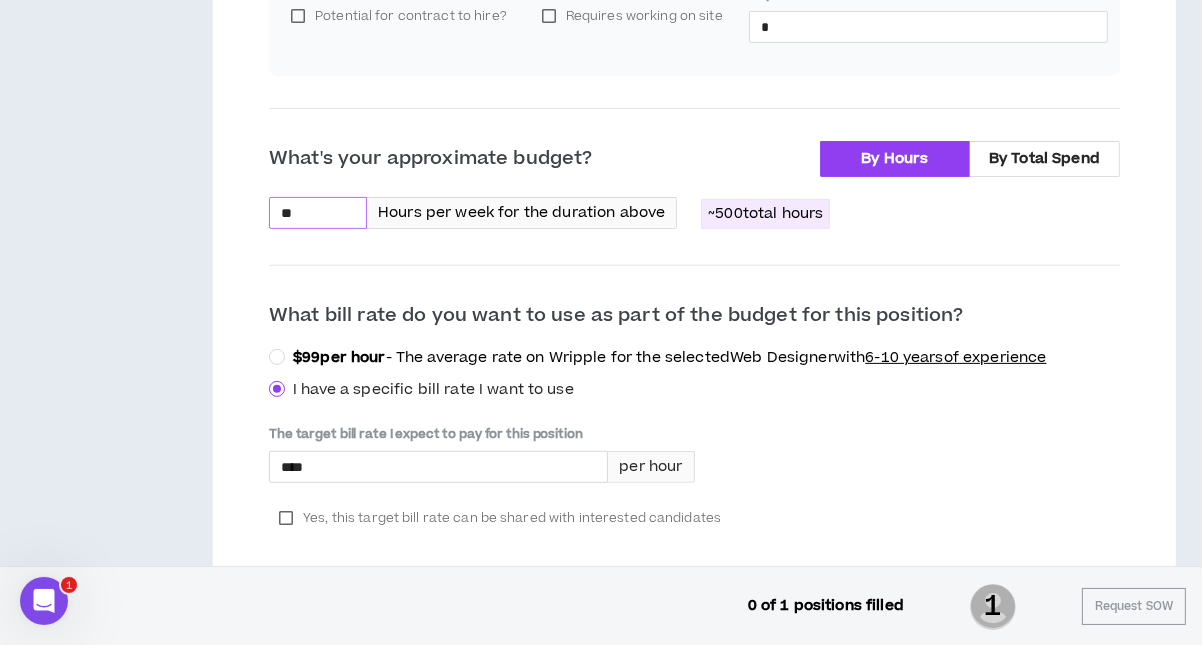 click on "**" at bounding box center (318, 213) 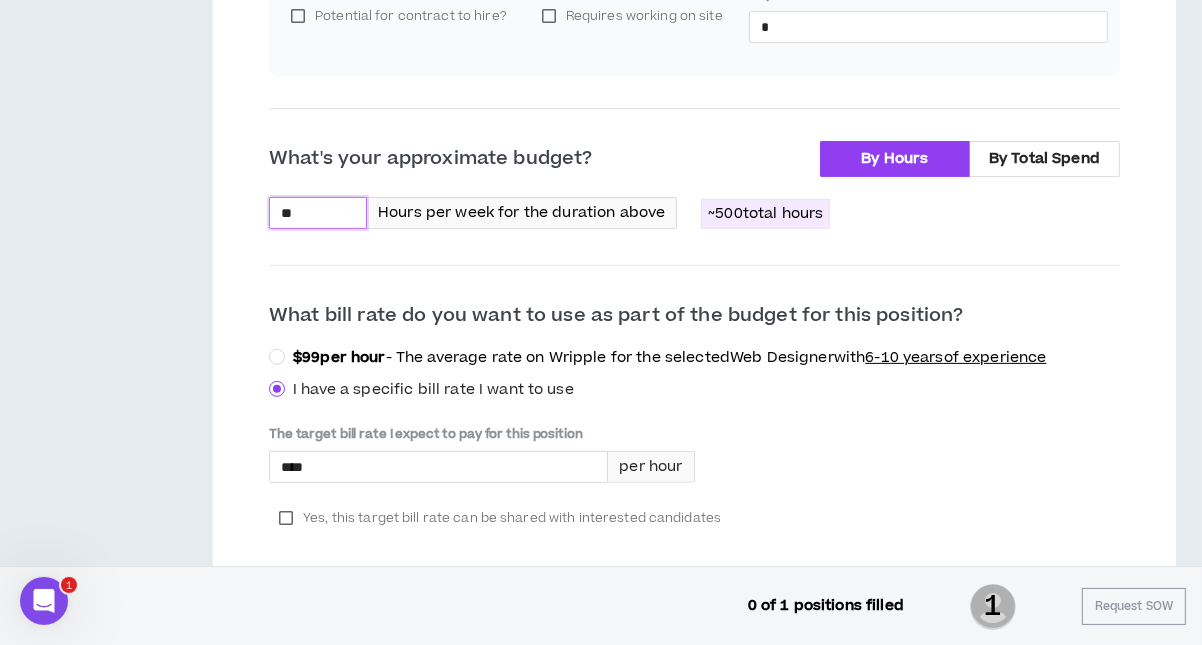 drag, startPoint x: 288, startPoint y: 208, endPoint x: 298, endPoint y: 207, distance: 10.049875 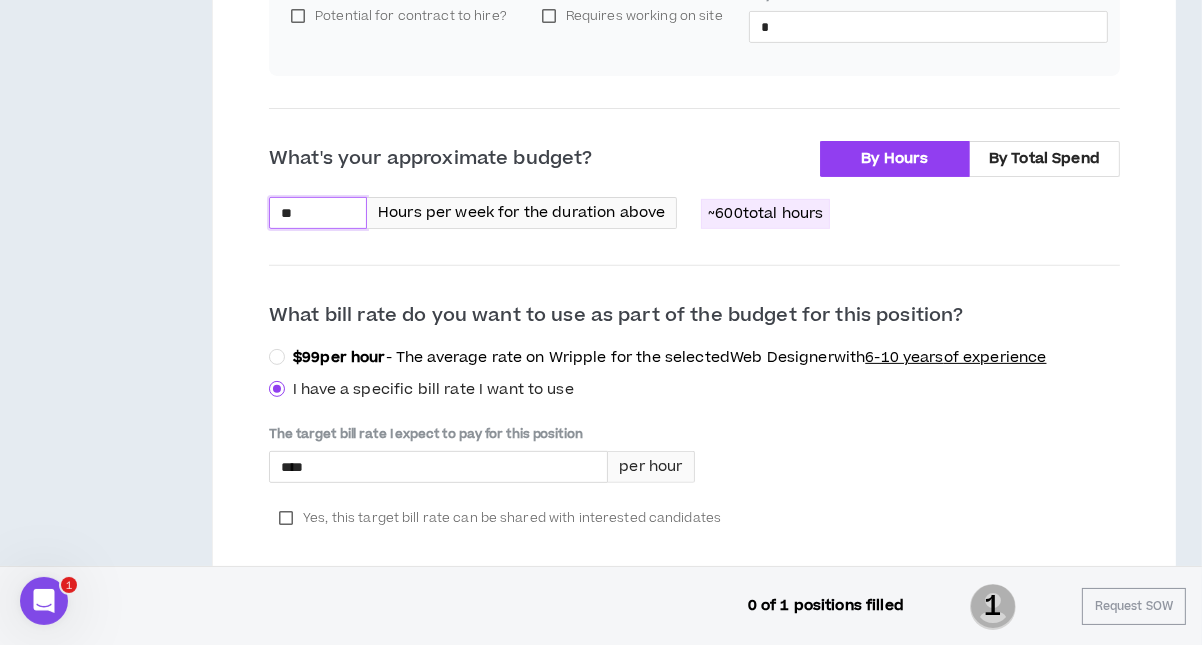 type on "**" 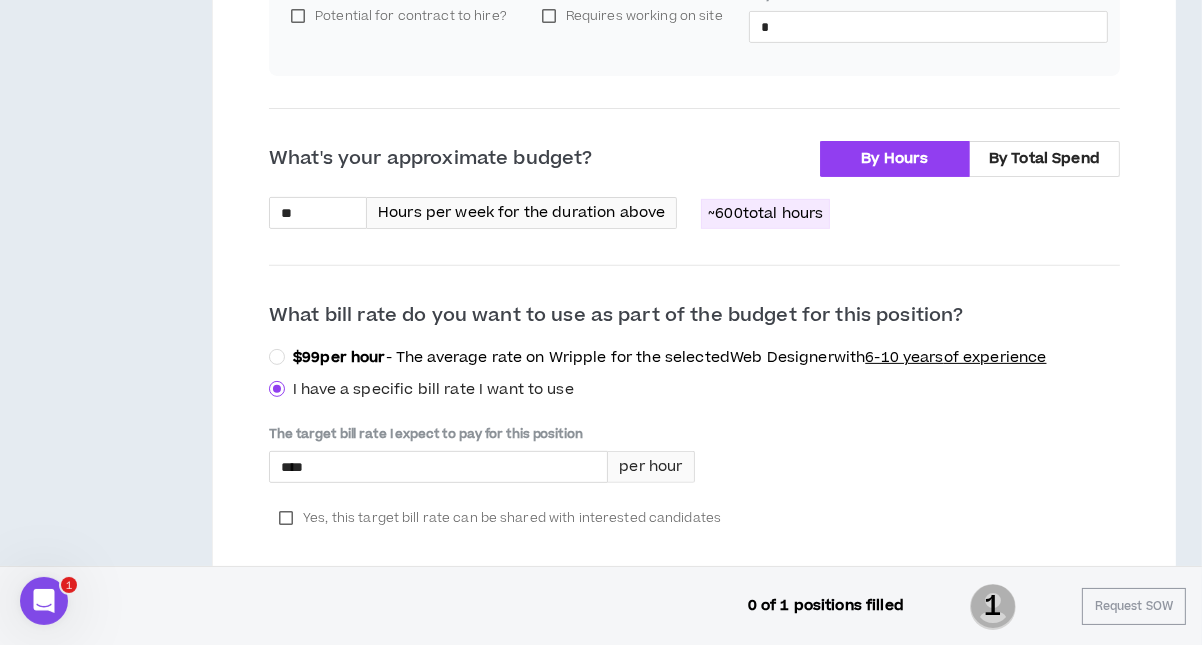 click on "What's your approximate budget? By Hours By Total Spend ** Hours per week for the duration above ~ 600  total hours What bill rate do you want to use as part of the budget for this position? $ 99  per hour  - The average rate on Wripple for the selected  Web Designer  with  6-10 years  of experience I have a specific bill rate I want to use The target bill rate I expect to pay for this position ****  per hour  Yes, this target bill rate can be shared with interested candidates The maximum bill rate I could pay for this position *  per hour  Note: Your maximum bill rate  will not  be shared with candidates Summary My initial budget for this position Estimated Total Cost $24,000 Hours Per Week 24 Total Hours 600 Bill Rate $40  per hr" at bounding box center (694, 508) 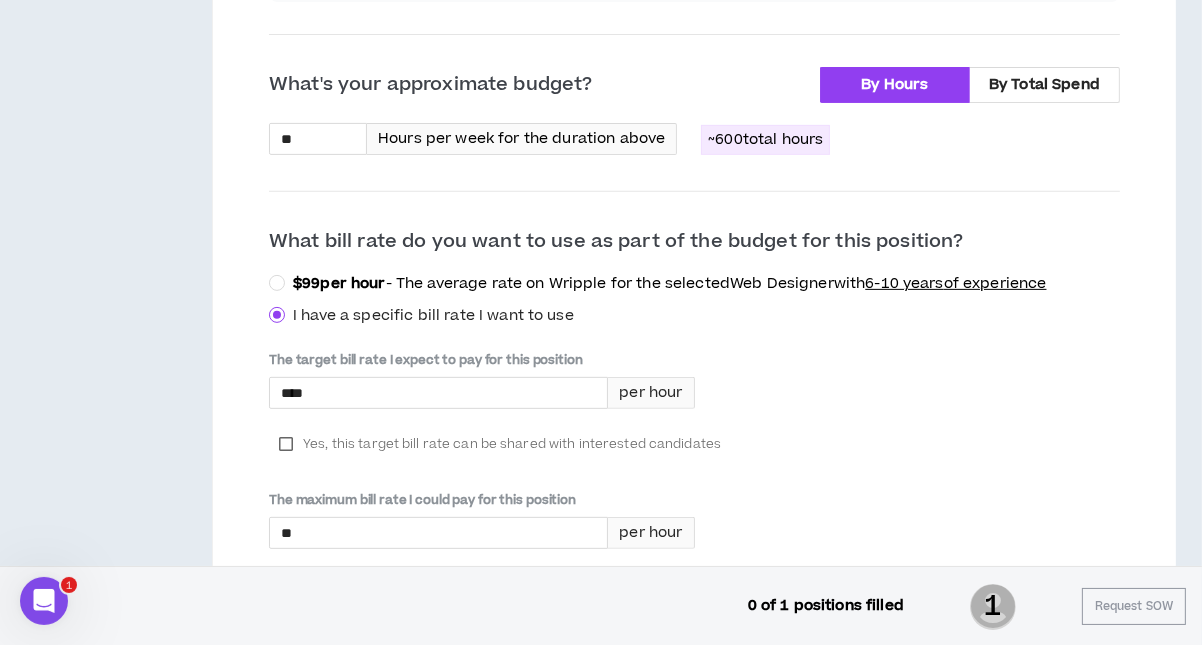 scroll, scrollTop: 800, scrollLeft: 0, axis: vertical 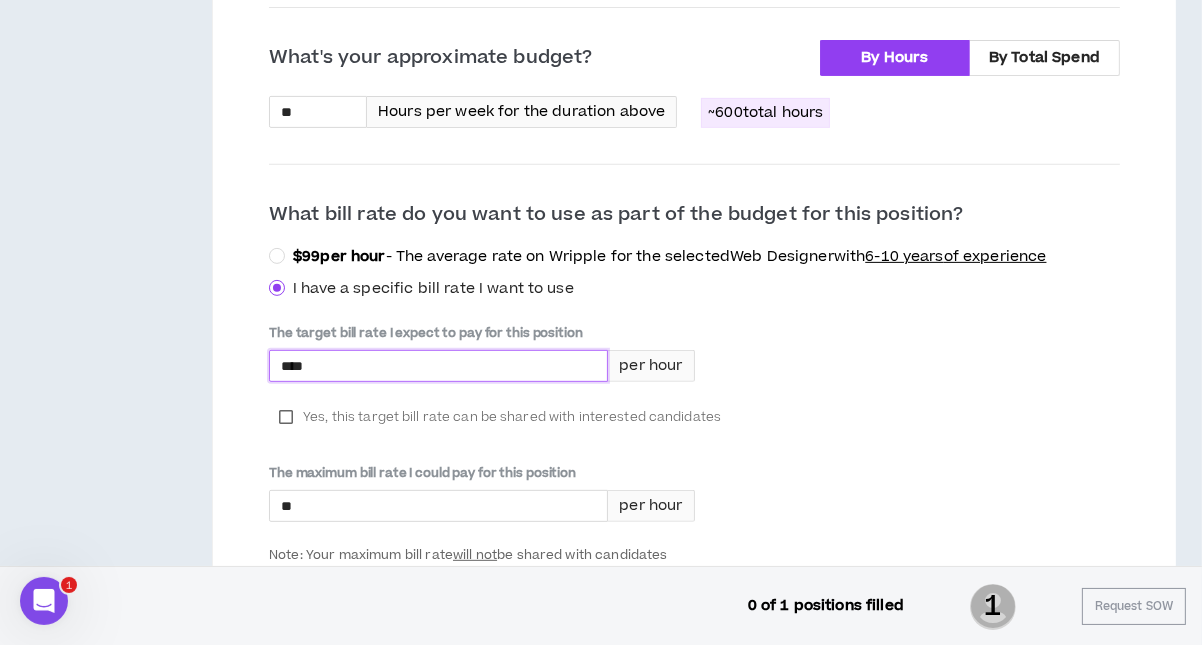 drag, startPoint x: 292, startPoint y: 359, endPoint x: 340, endPoint y: 356, distance: 48.09366 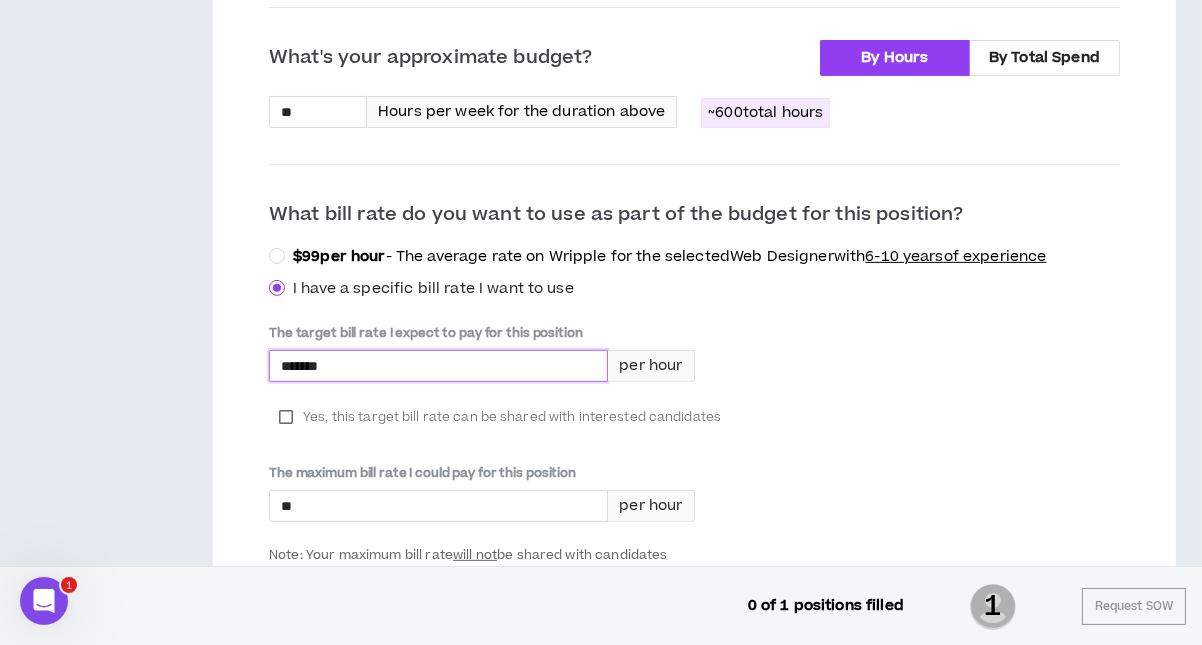 type on "*******" 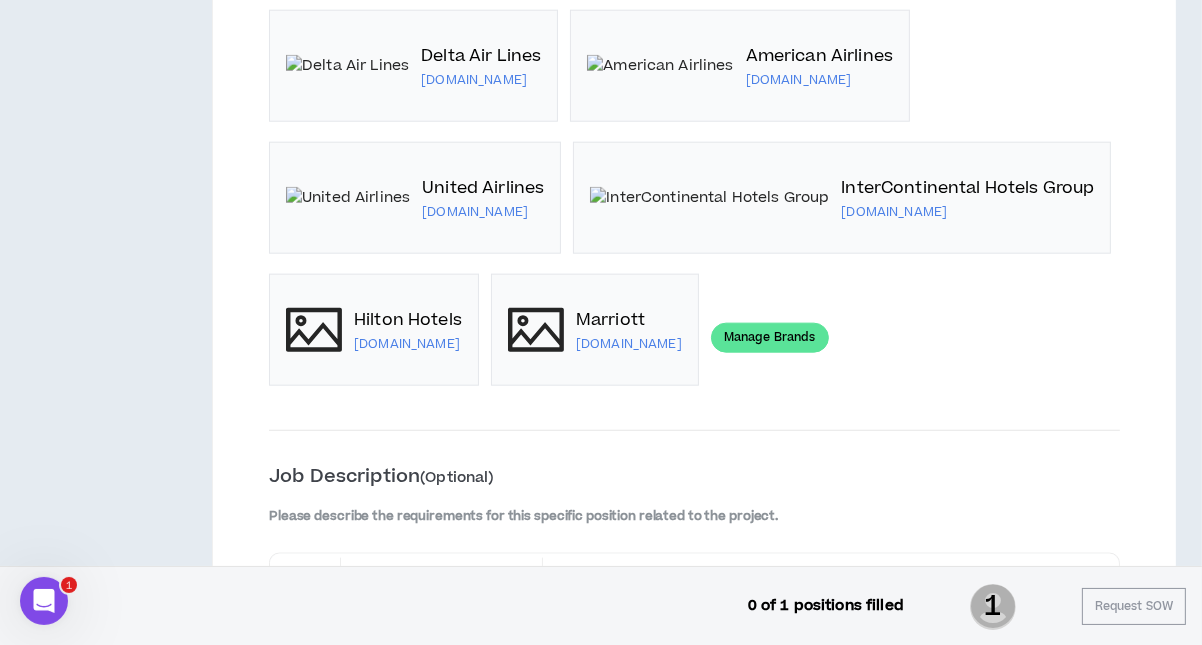 scroll, scrollTop: 2499, scrollLeft: 0, axis: vertical 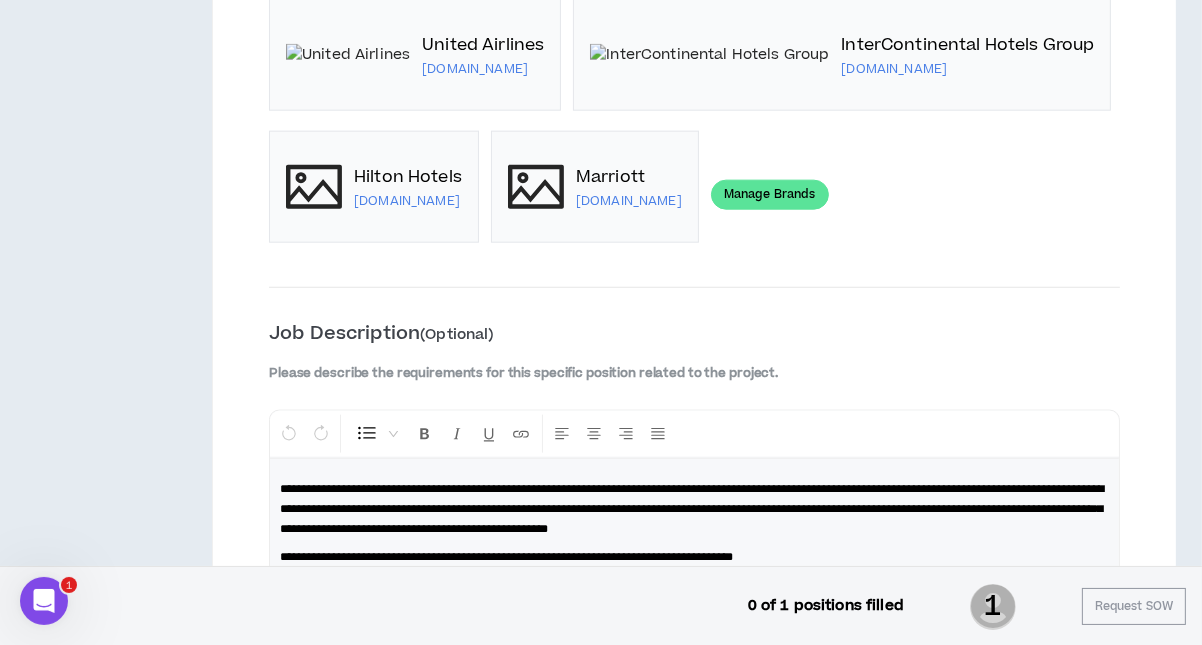 click on "Manage Brands" at bounding box center [770, 195] 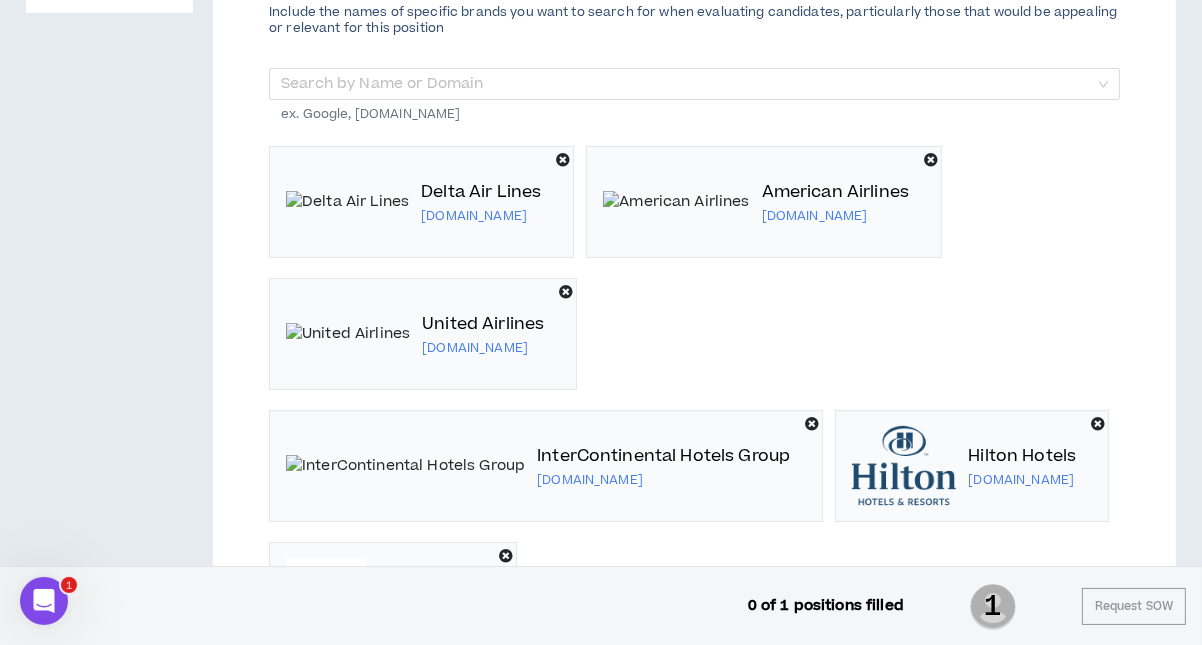 scroll, scrollTop: 400, scrollLeft: 0, axis: vertical 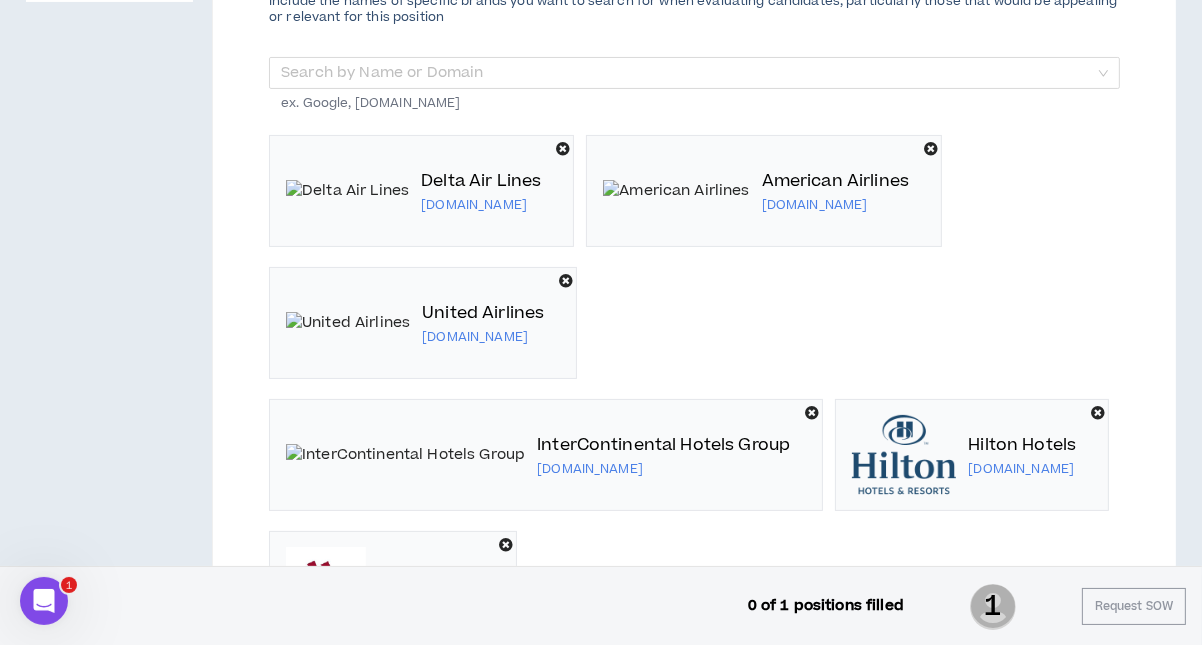 click at bounding box center [563, 150] 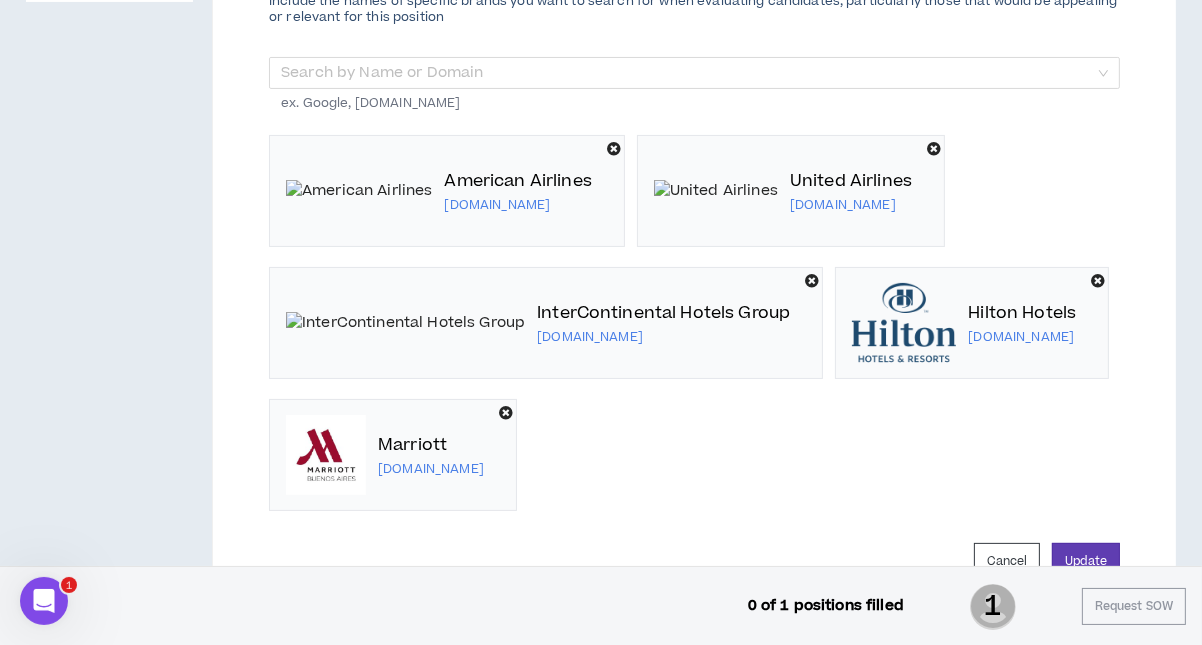 click at bounding box center (614, 149) 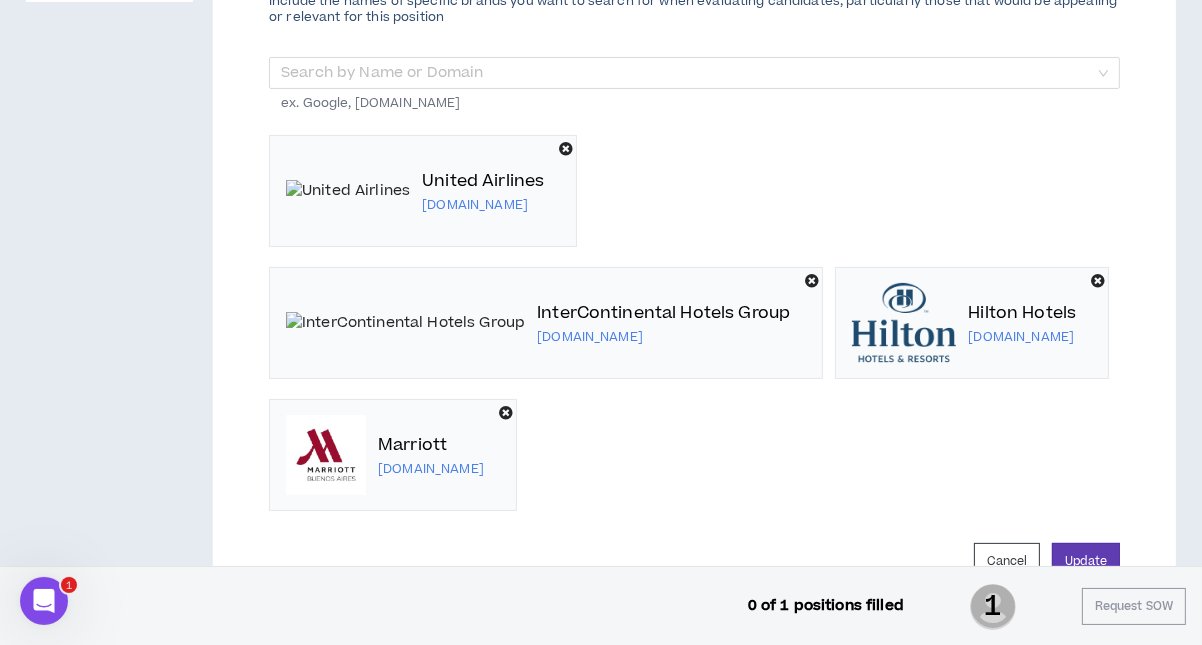 click at bounding box center [566, 149] 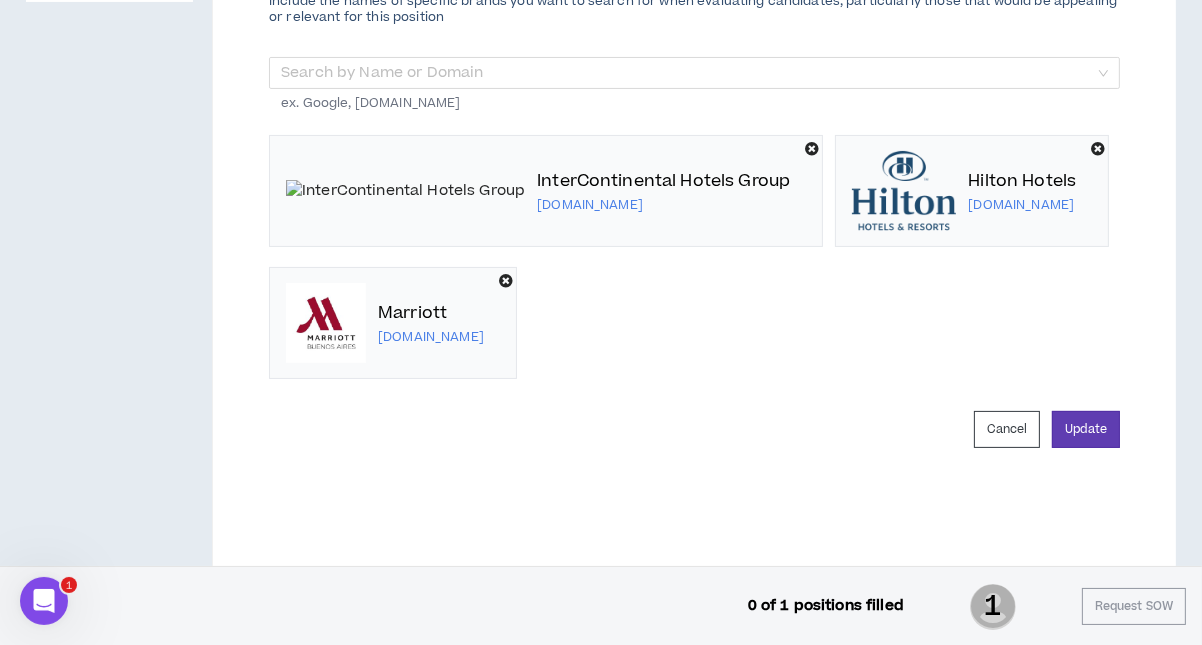 click at bounding box center (812, 149) 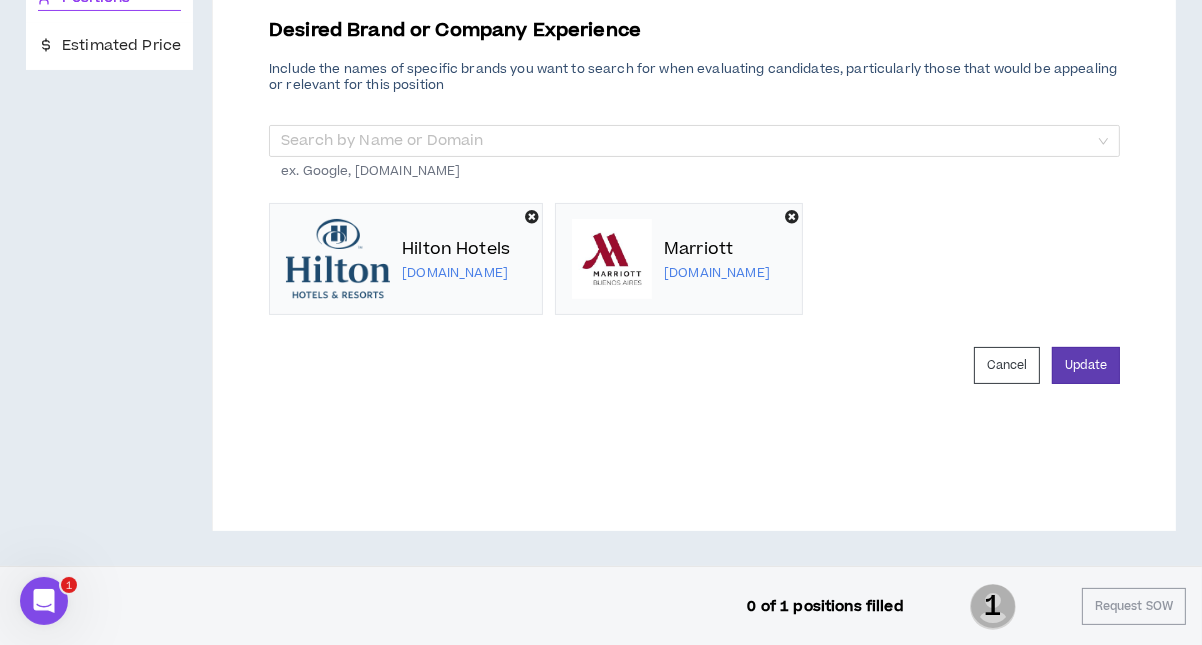 click at bounding box center [792, 217] 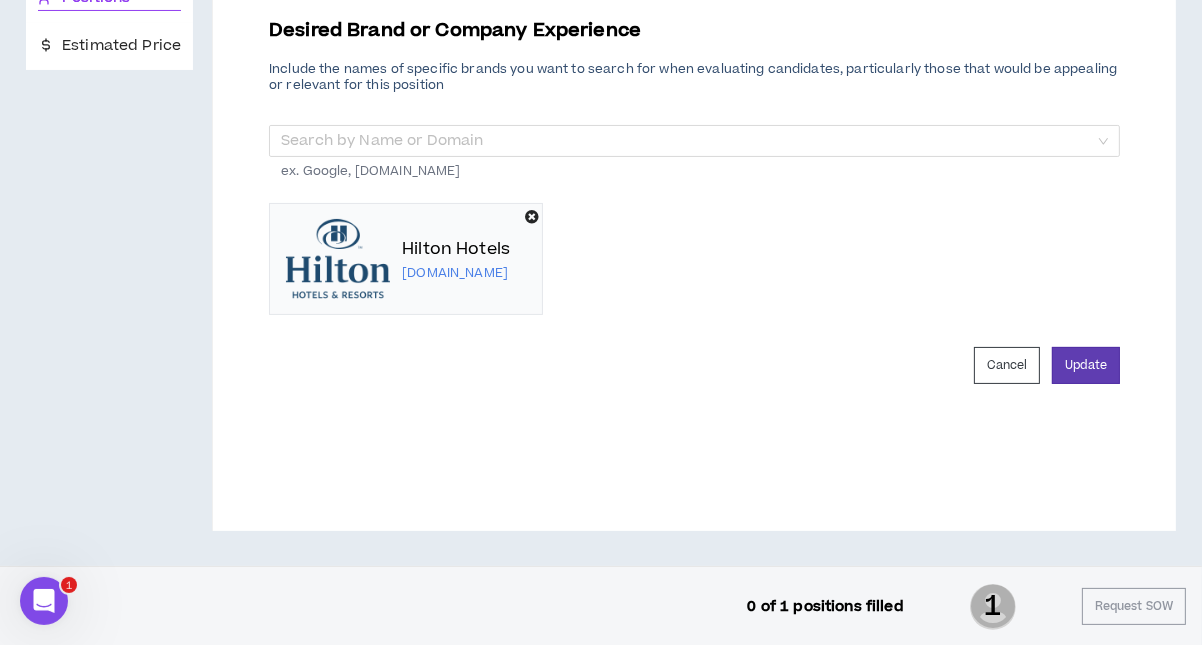 click at bounding box center [532, 217] 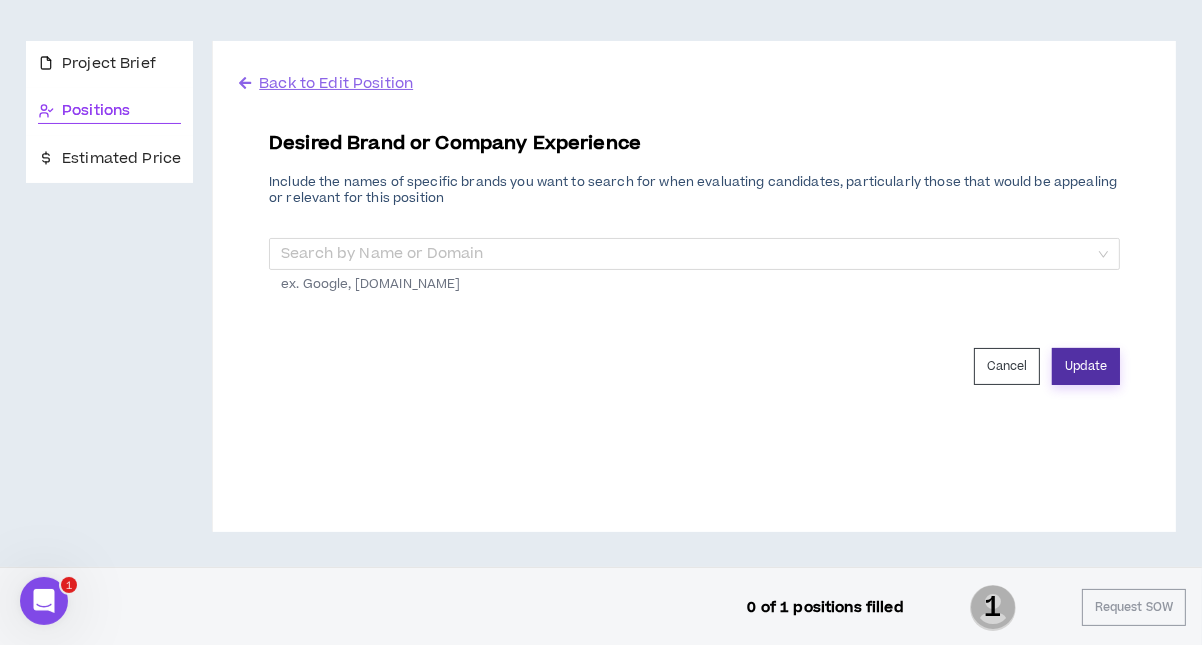 click on "Update" at bounding box center (1086, 366) 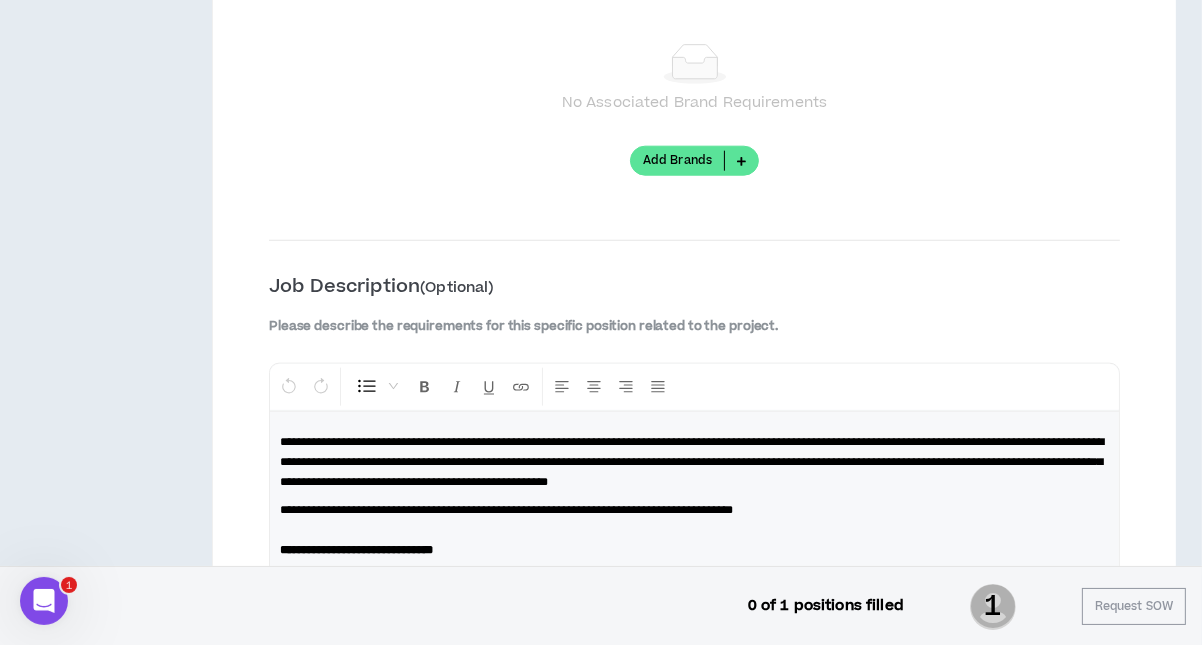 scroll, scrollTop: 1746, scrollLeft: 0, axis: vertical 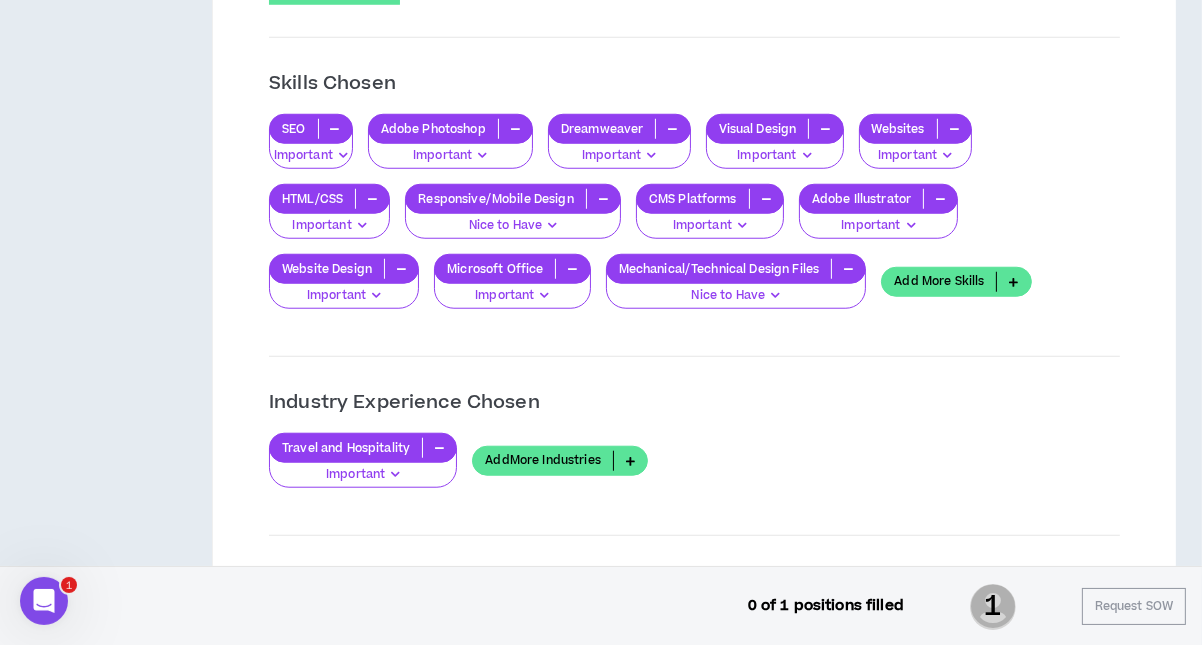 click at bounding box center (1013, 282) 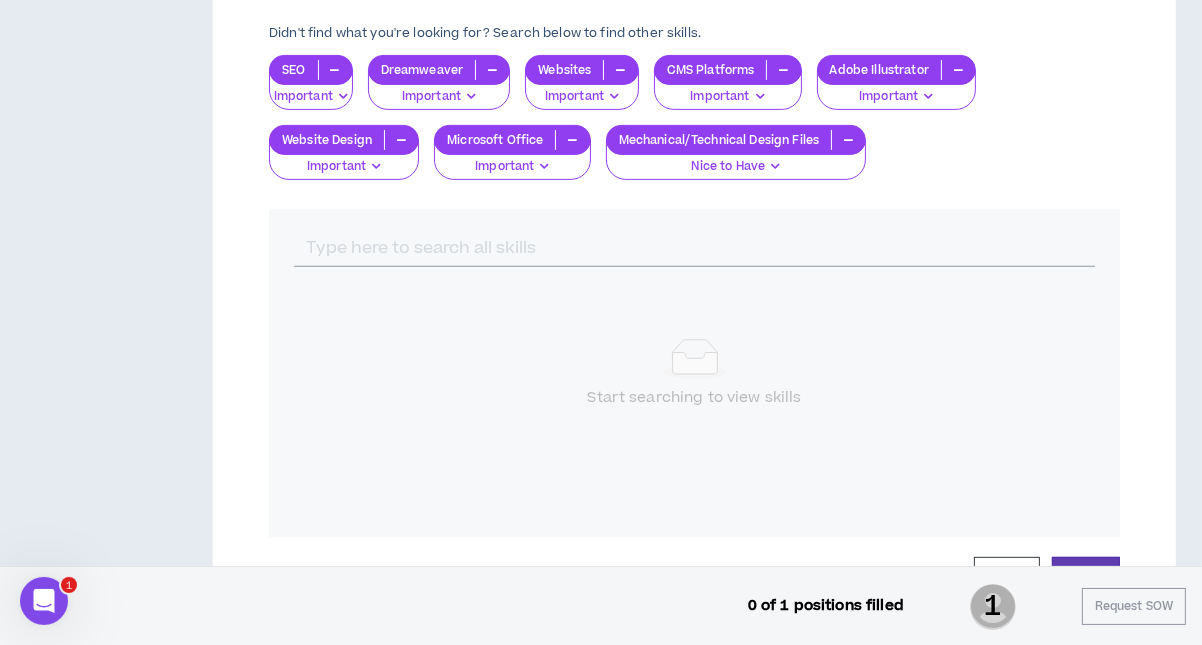 scroll, scrollTop: 850, scrollLeft: 0, axis: vertical 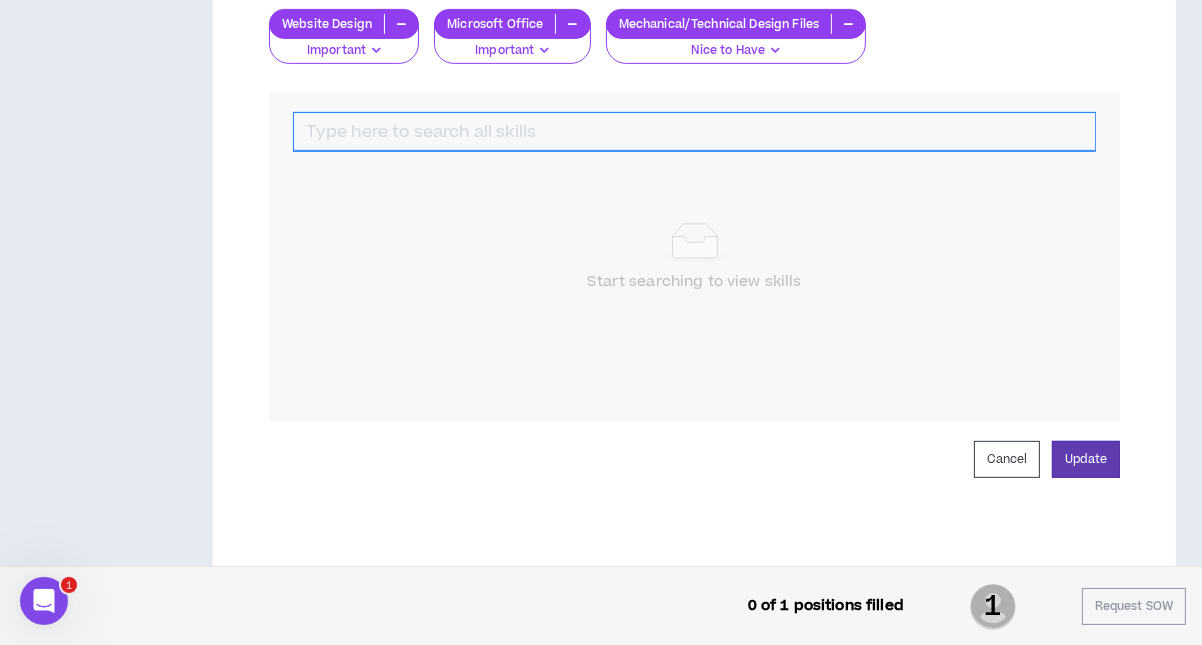 click at bounding box center (694, 132) 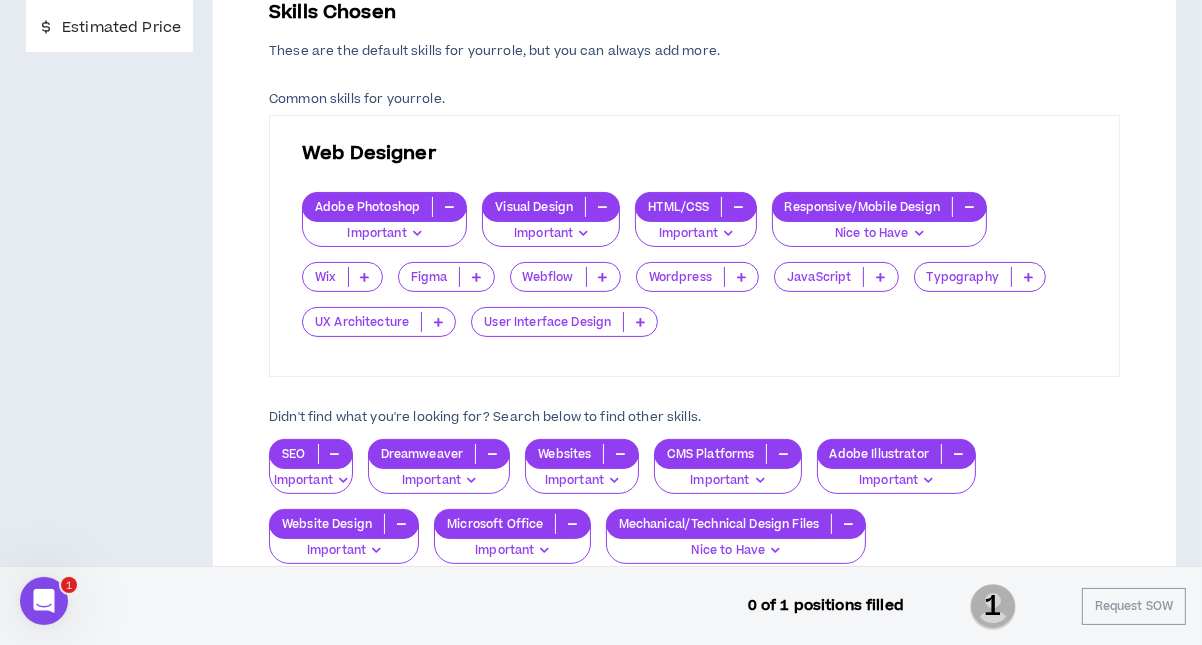 scroll, scrollTop: 942, scrollLeft: 0, axis: vertical 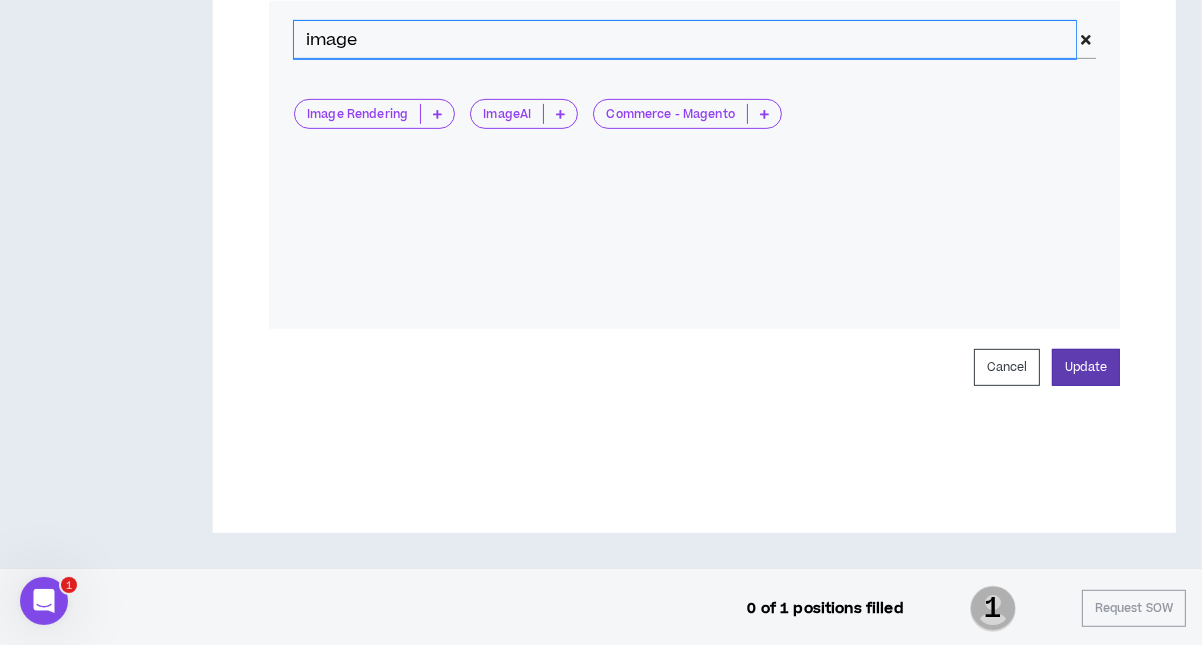 type on "image" 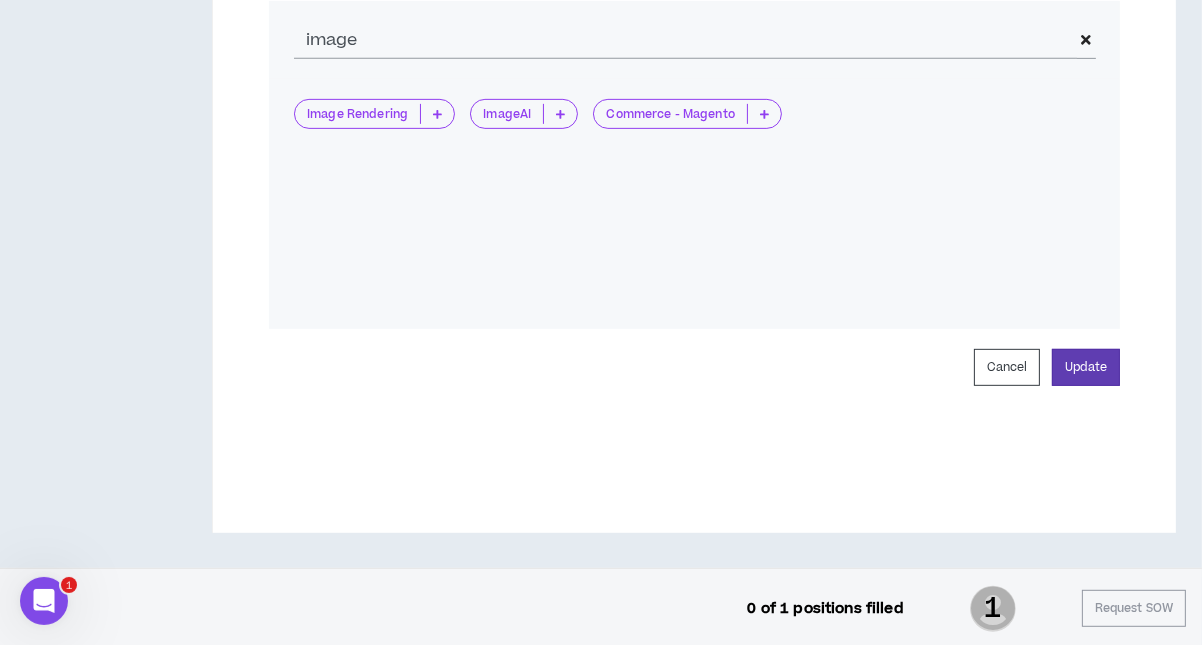 click at bounding box center (1086, 40) 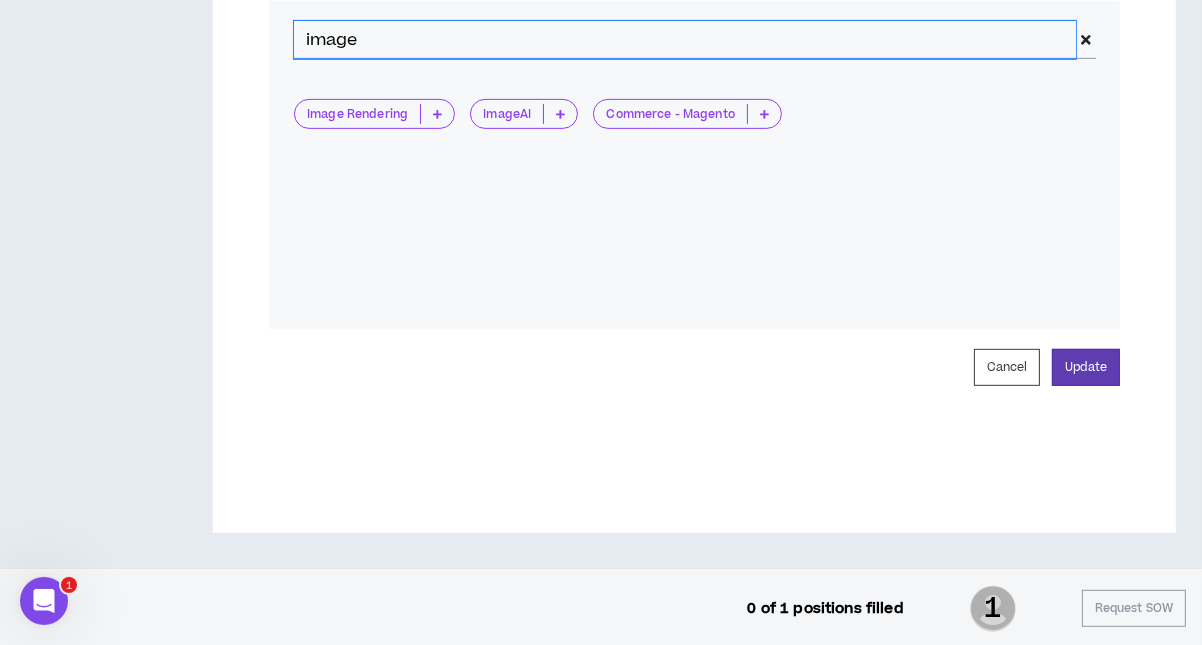 type 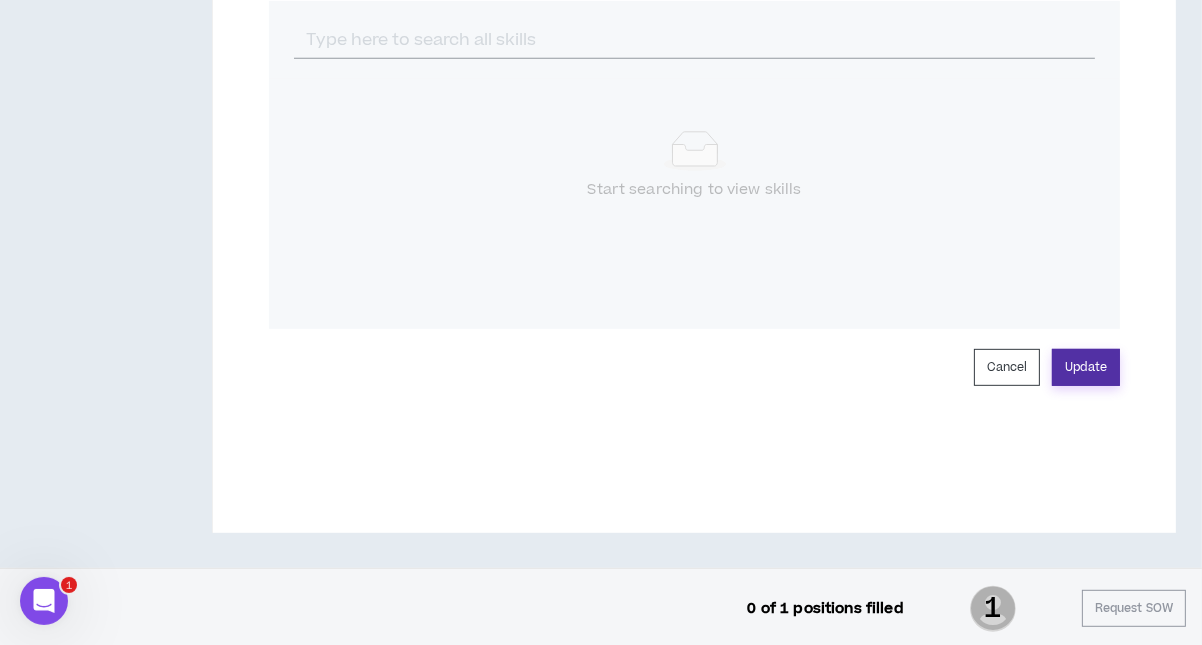click on "Update" at bounding box center [1086, 367] 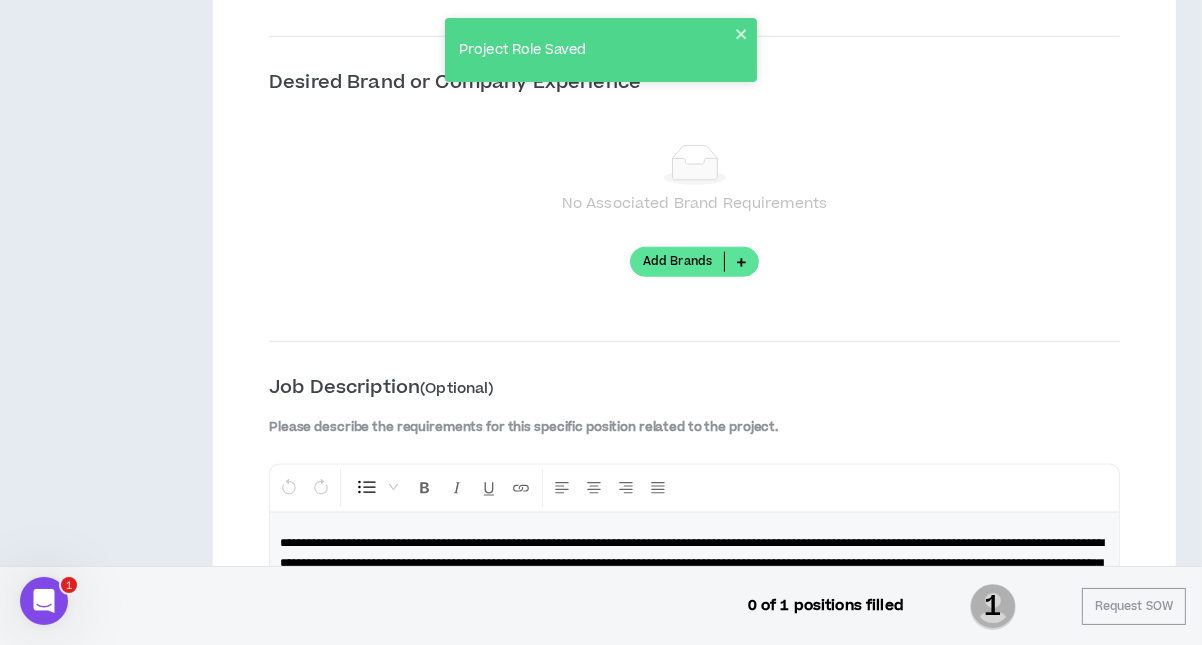 scroll, scrollTop: 1546, scrollLeft: 0, axis: vertical 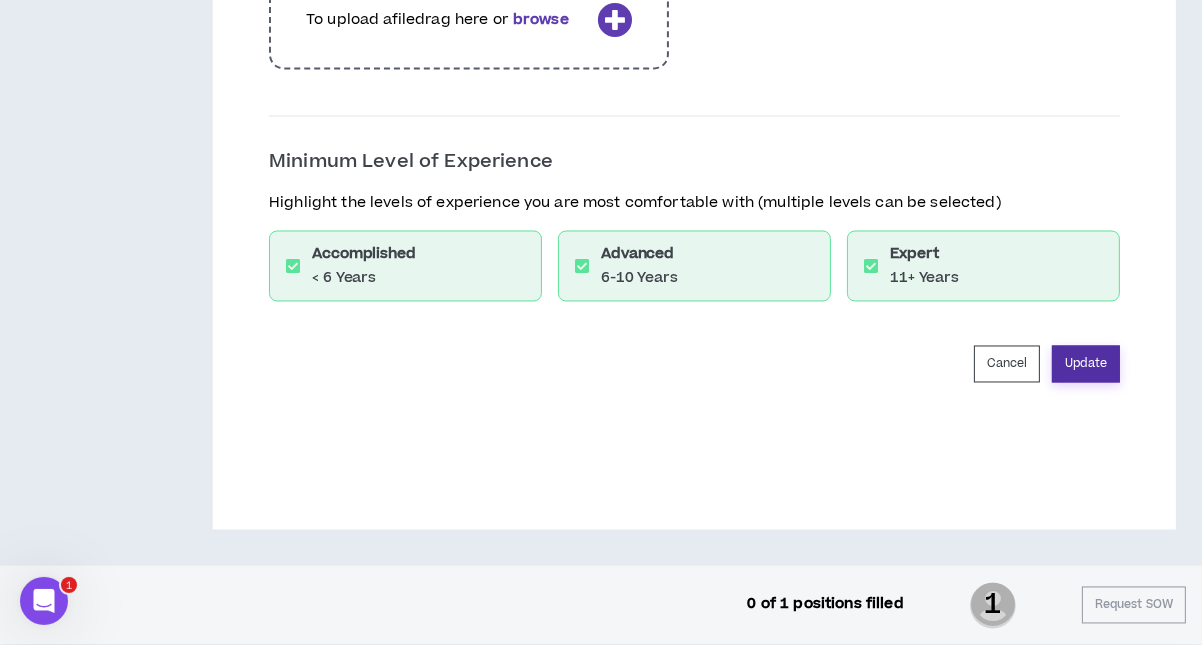 click on "Update" at bounding box center (1086, 364) 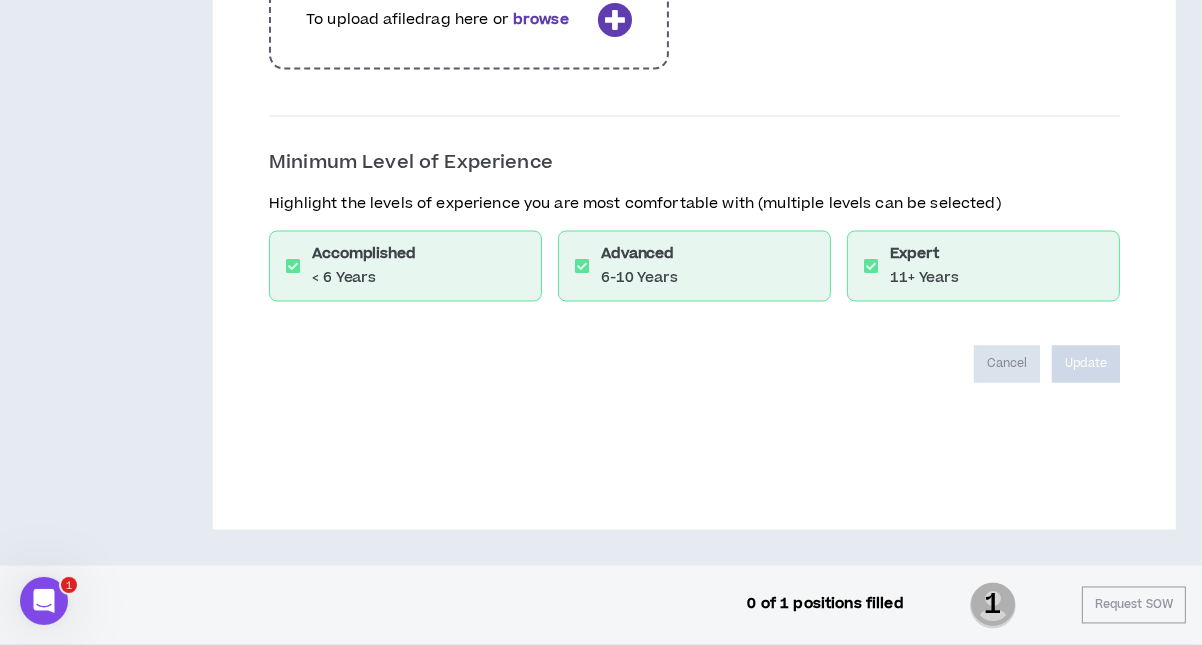 scroll, scrollTop: 3690, scrollLeft: 0, axis: vertical 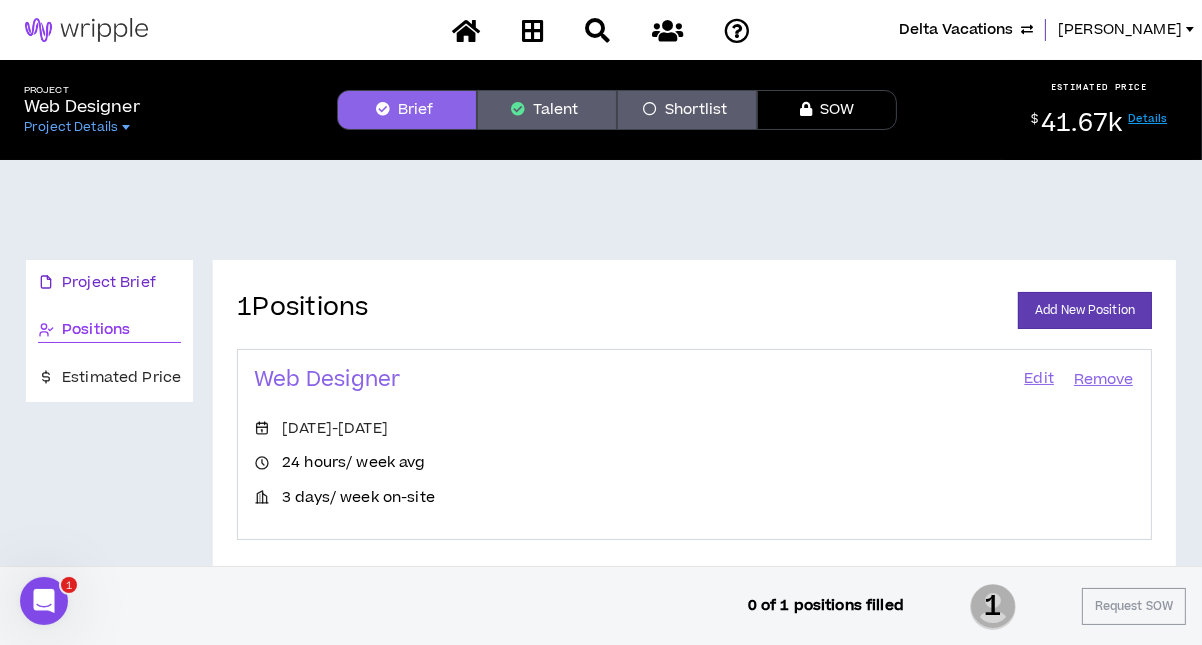 click on "Project Brief" at bounding box center [109, 283] 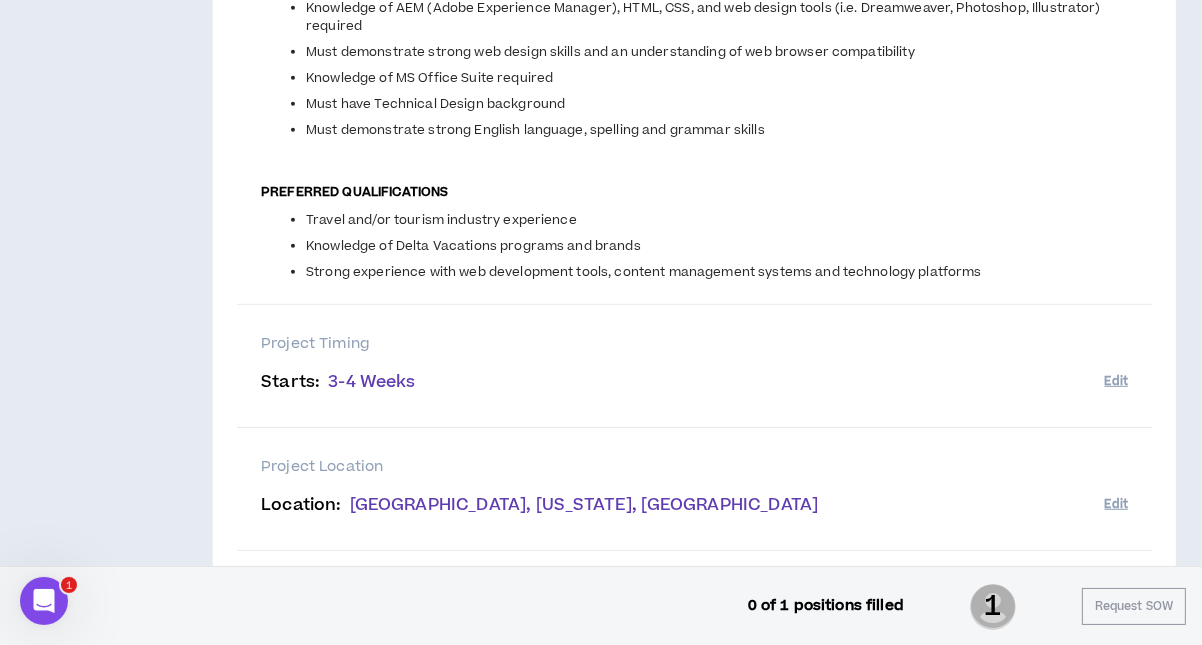 scroll, scrollTop: 1362, scrollLeft: 0, axis: vertical 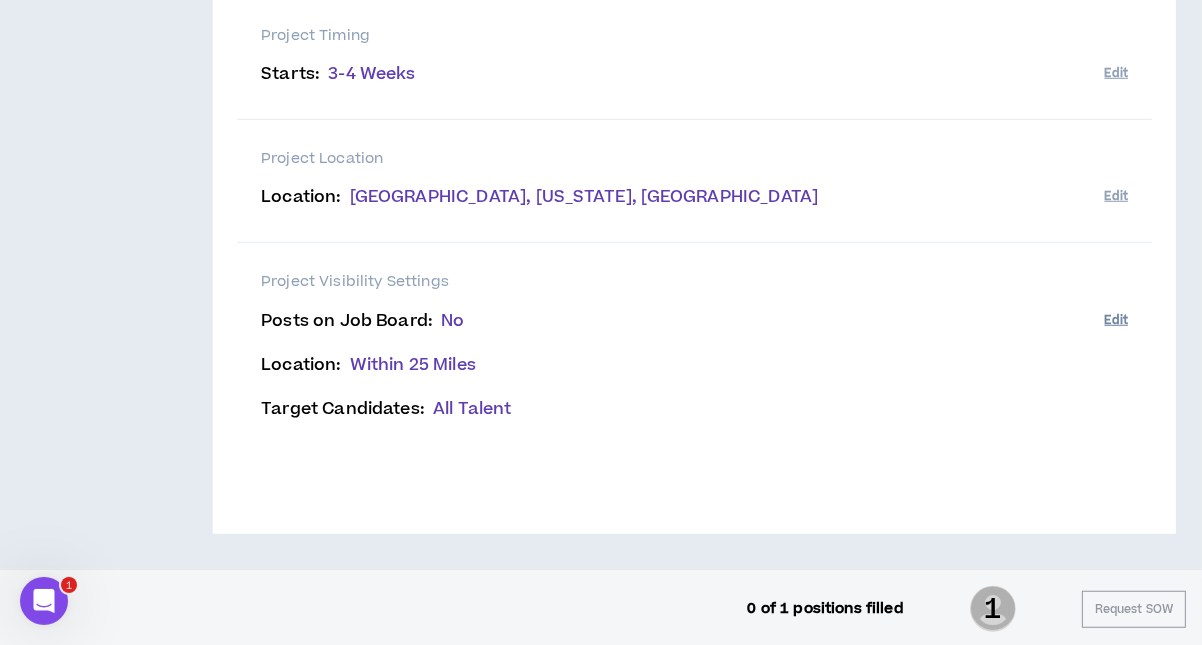 click on "Edit" at bounding box center [1116, 320] 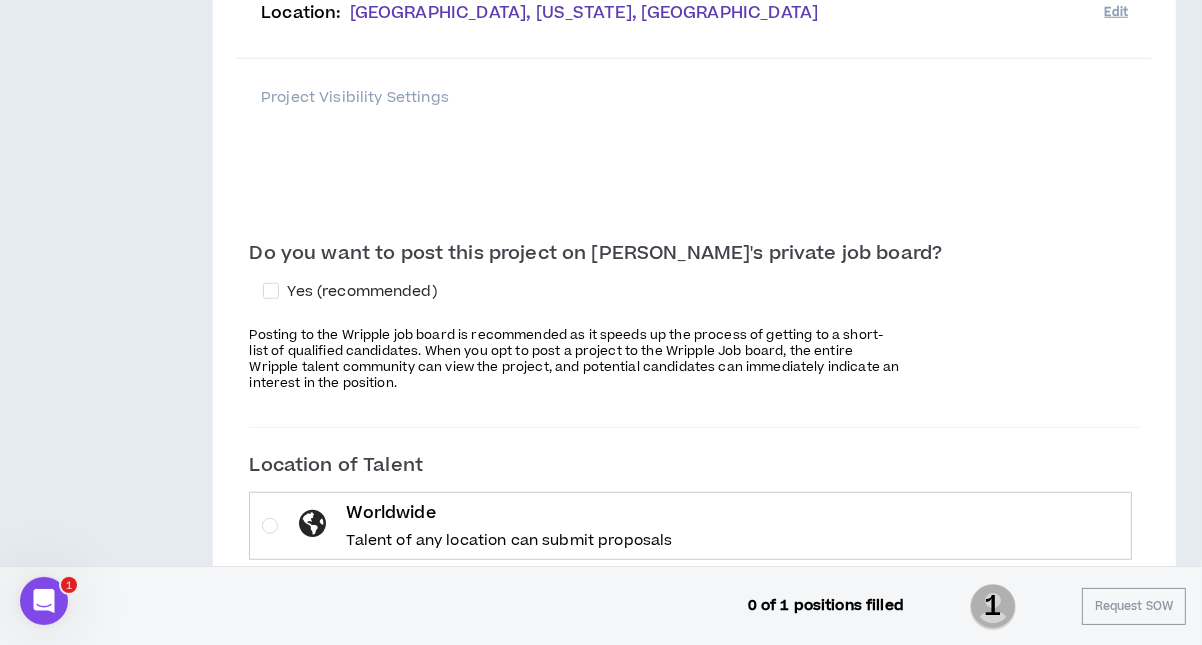 scroll, scrollTop: 1662, scrollLeft: 0, axis: vertical 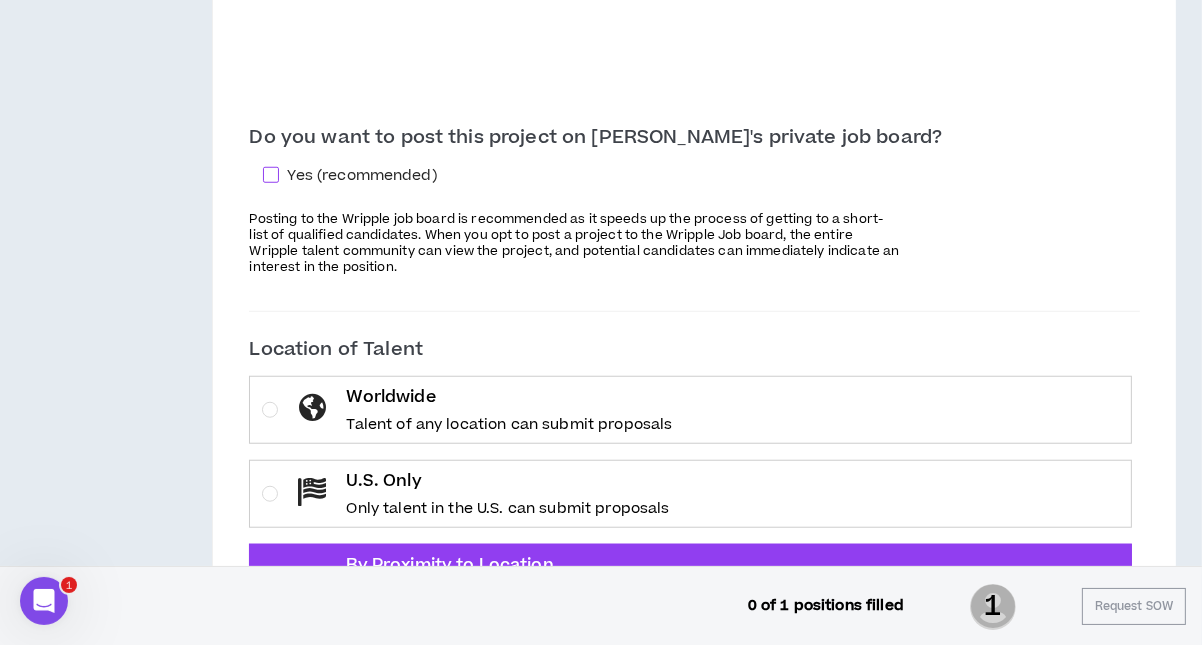 click at bounding box center (271, 175) 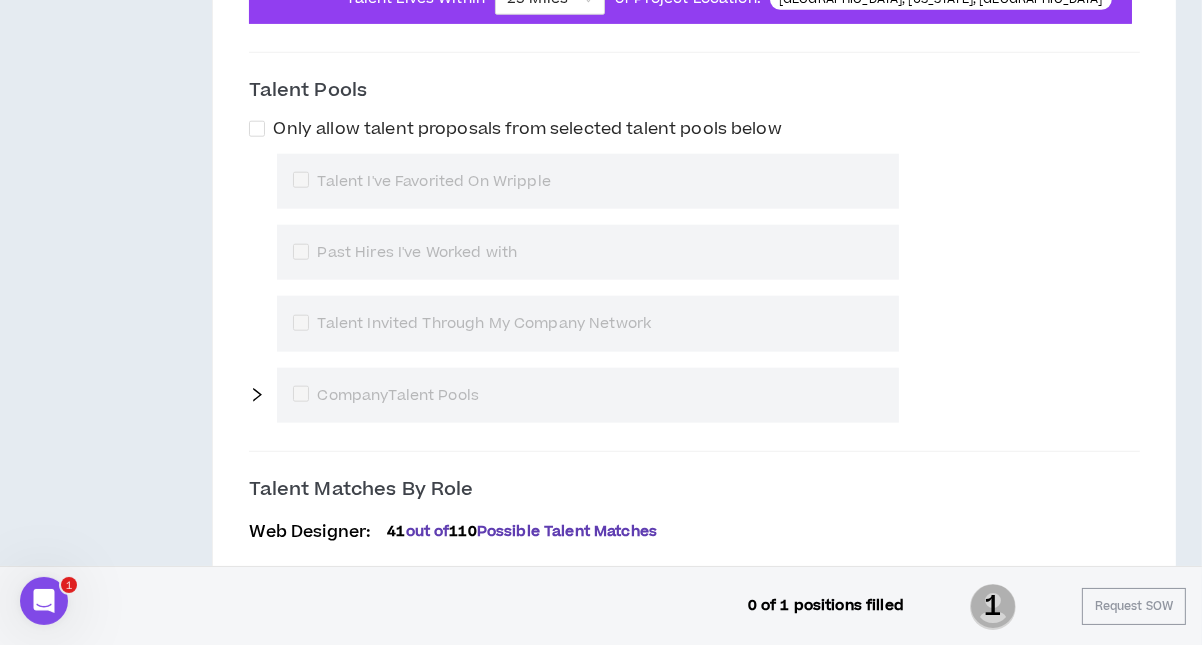 scroll, scrollTop: 2062, scrollLeft: 0, axis: vertical 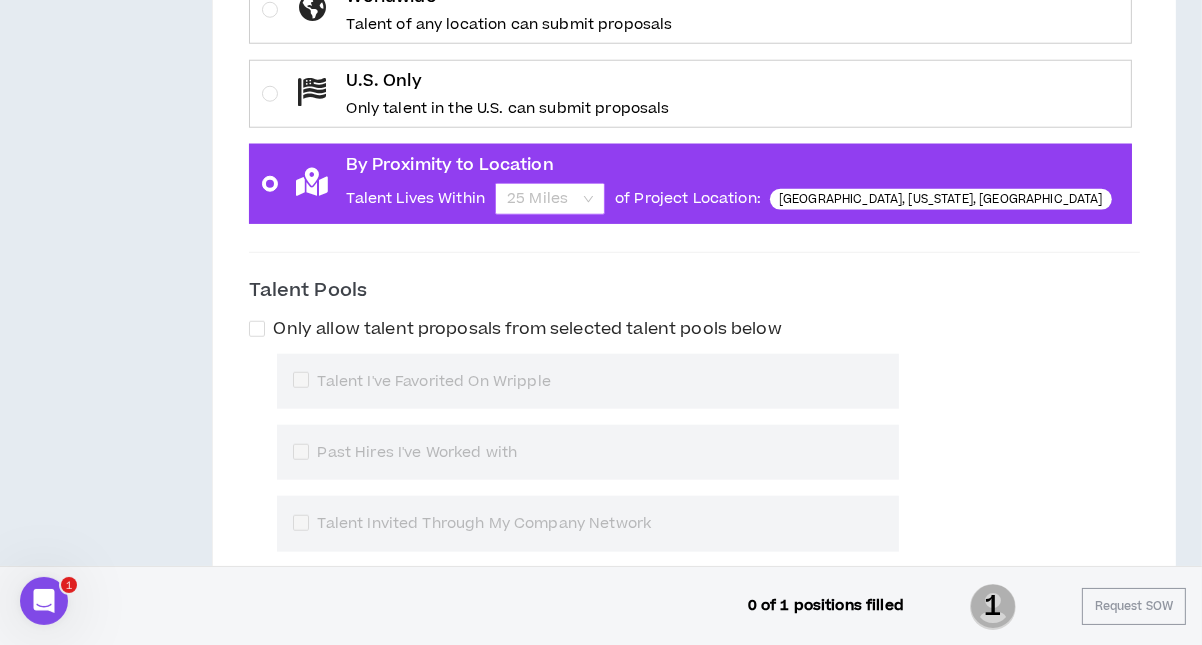 click on "25 Miles" at bounding box center (550, 199) 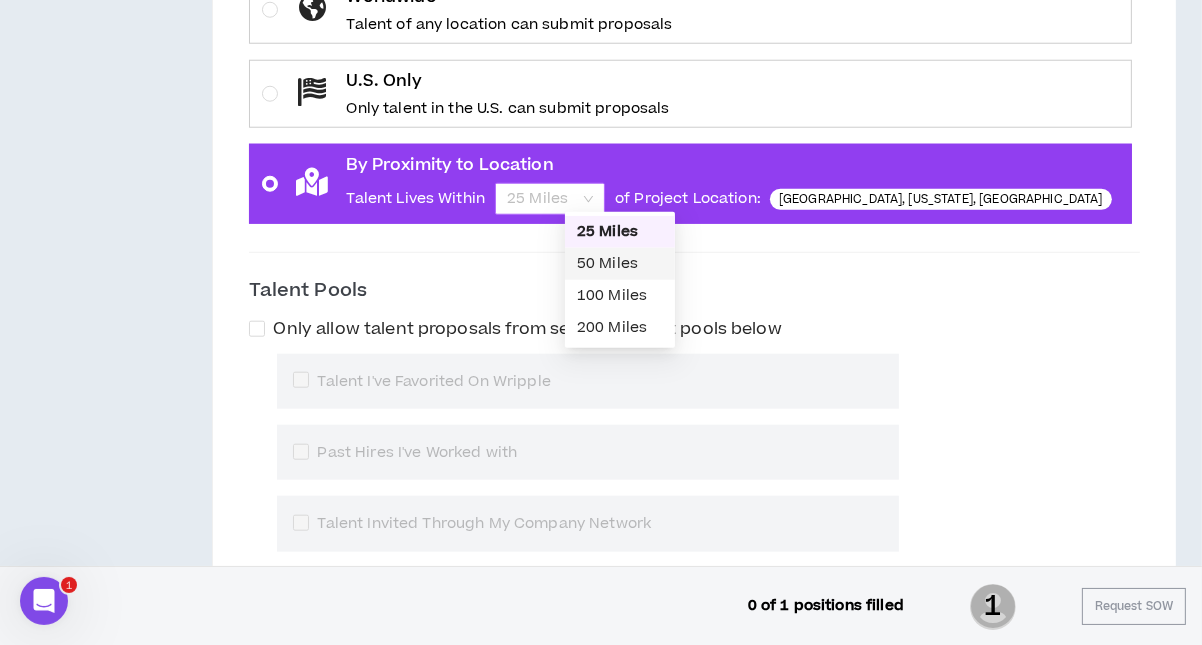 click on "50 Miles" at bounding box center [620, 264] 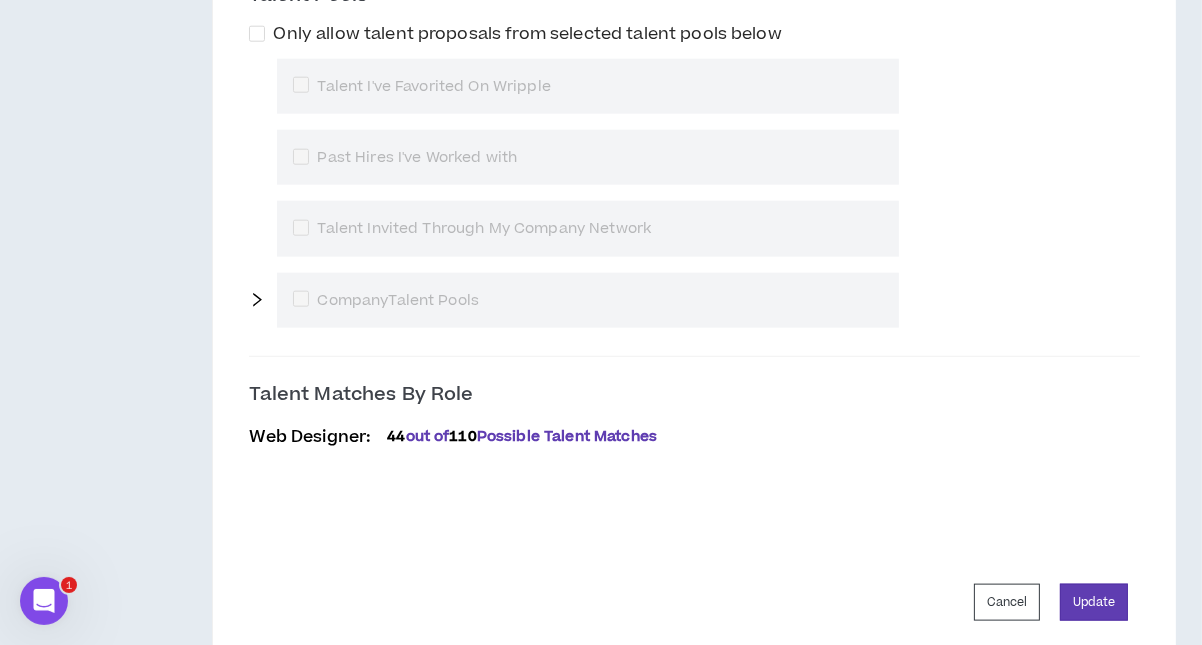 scroll, scrollTop: 2540, scrollLeft: 0, axis: vertical 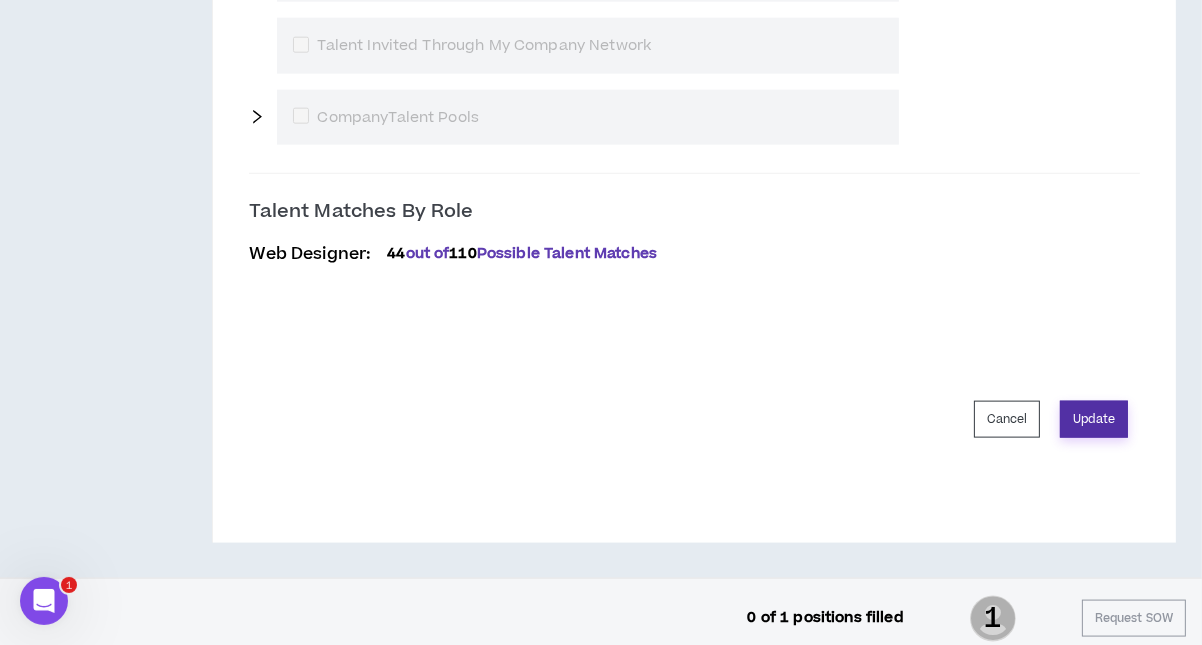 click on "Update" at bounding box center [1094, 419] 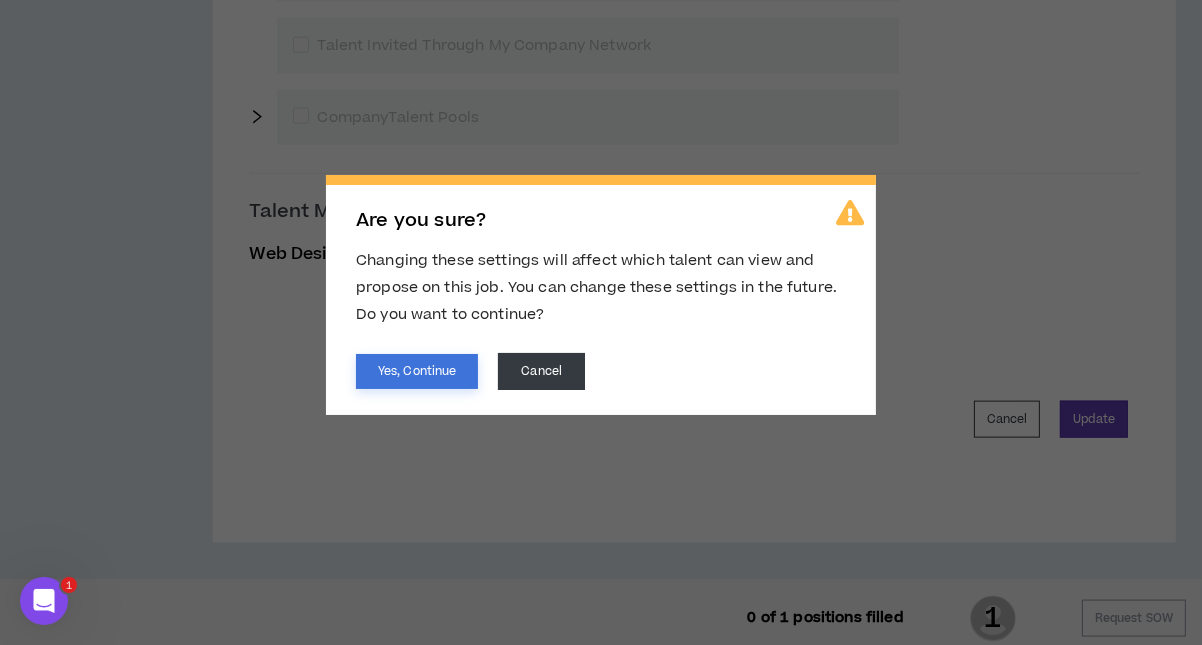 click on "Yes, Continue" at bounding box center [417, 371] 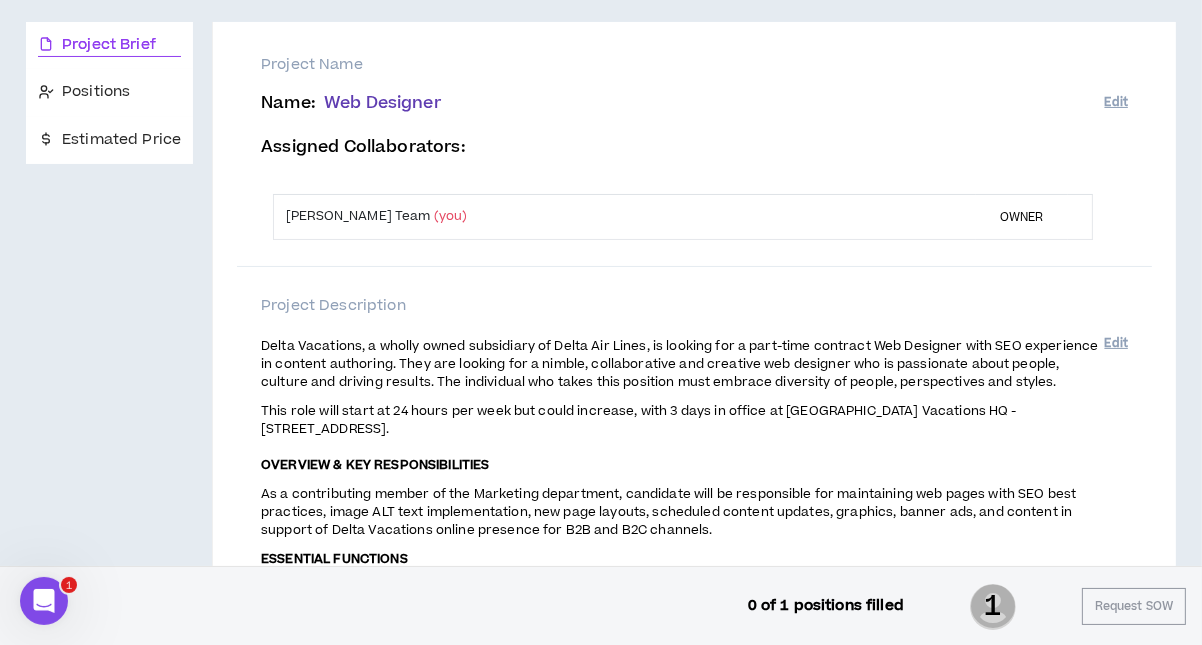 scroll, scrollTop: 400, scrollLeft: 0, axis: vertical 